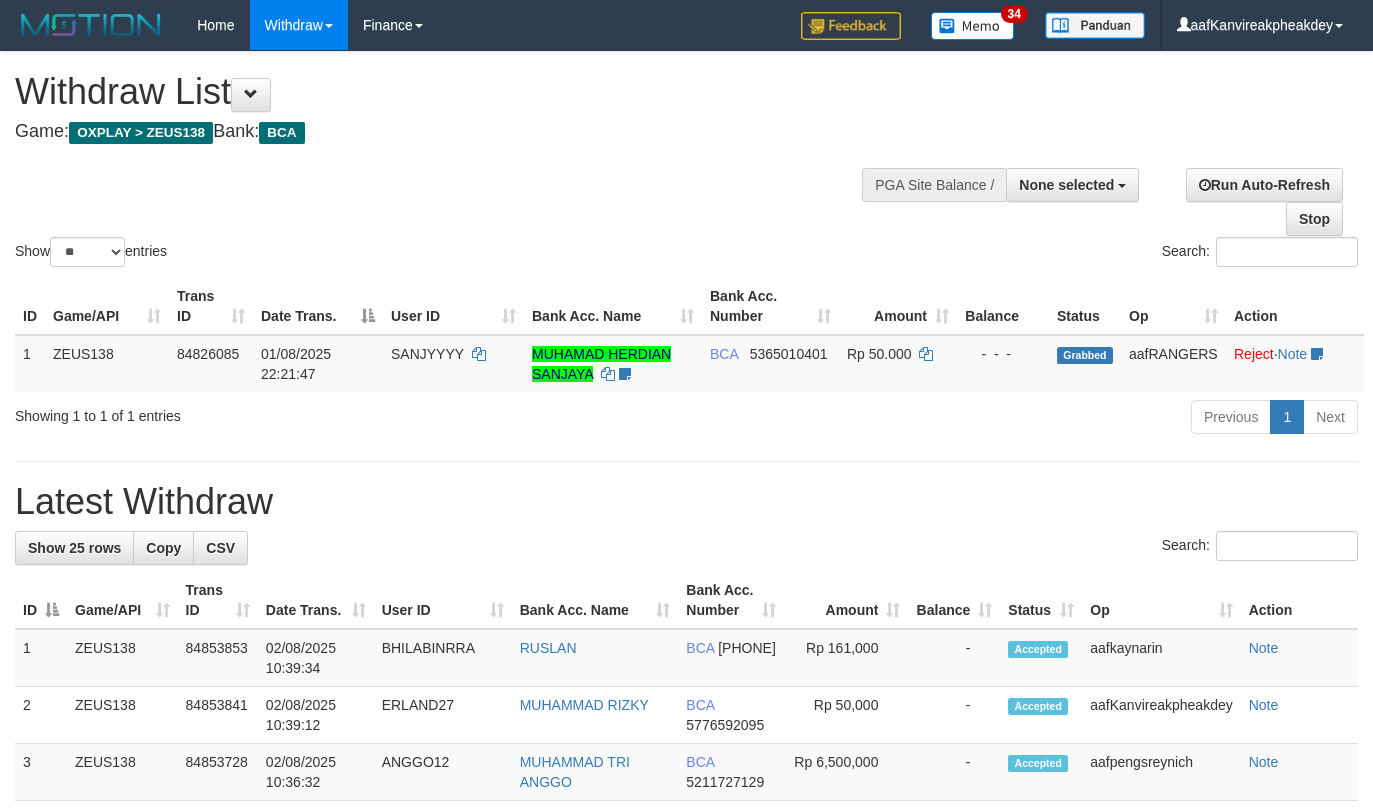 select 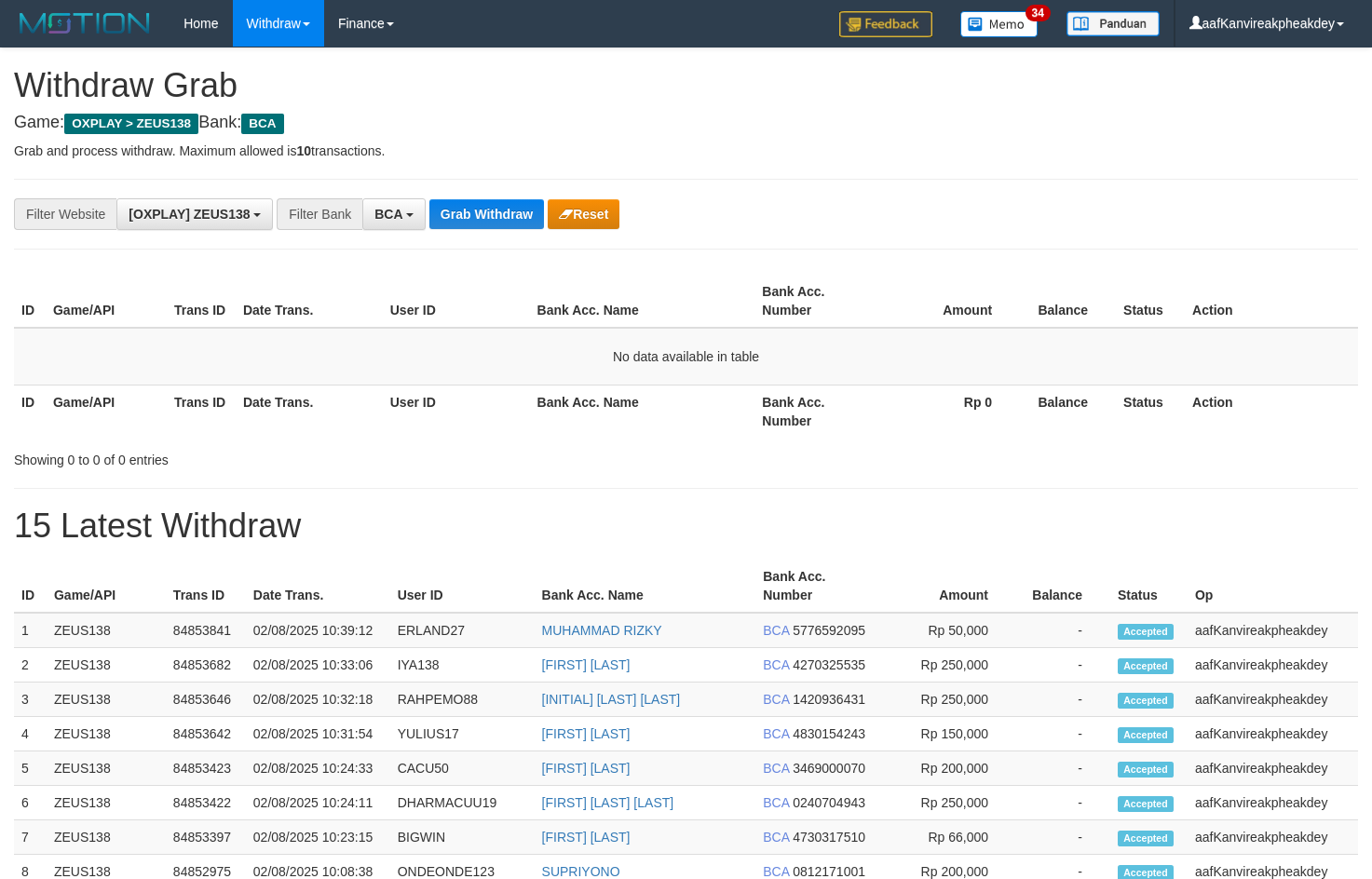 scroll, scrollTop: 0, scrollLeft: 0, axis: both 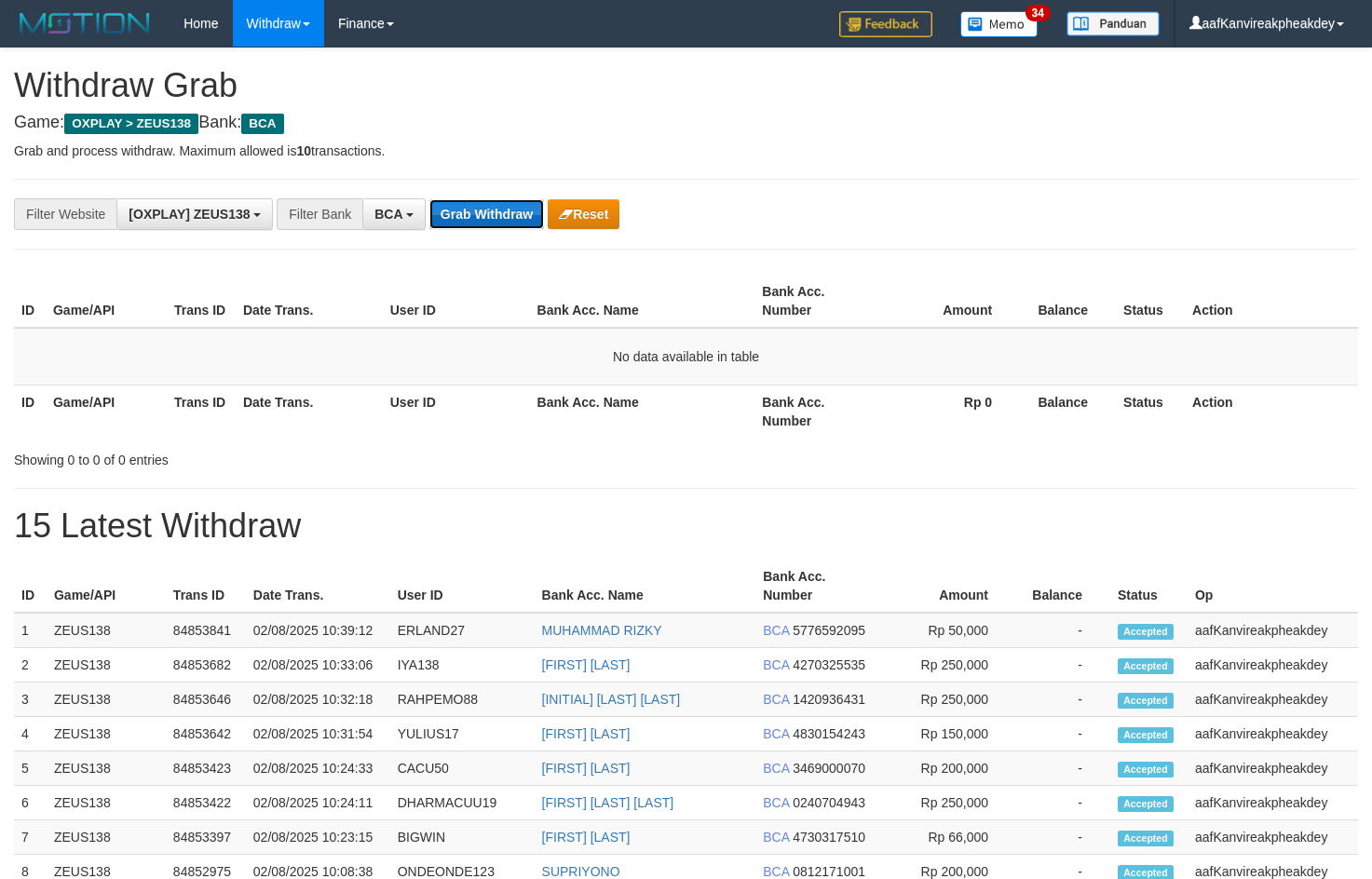 click on "Grab Withdraw" at bounding box center (486, 214) 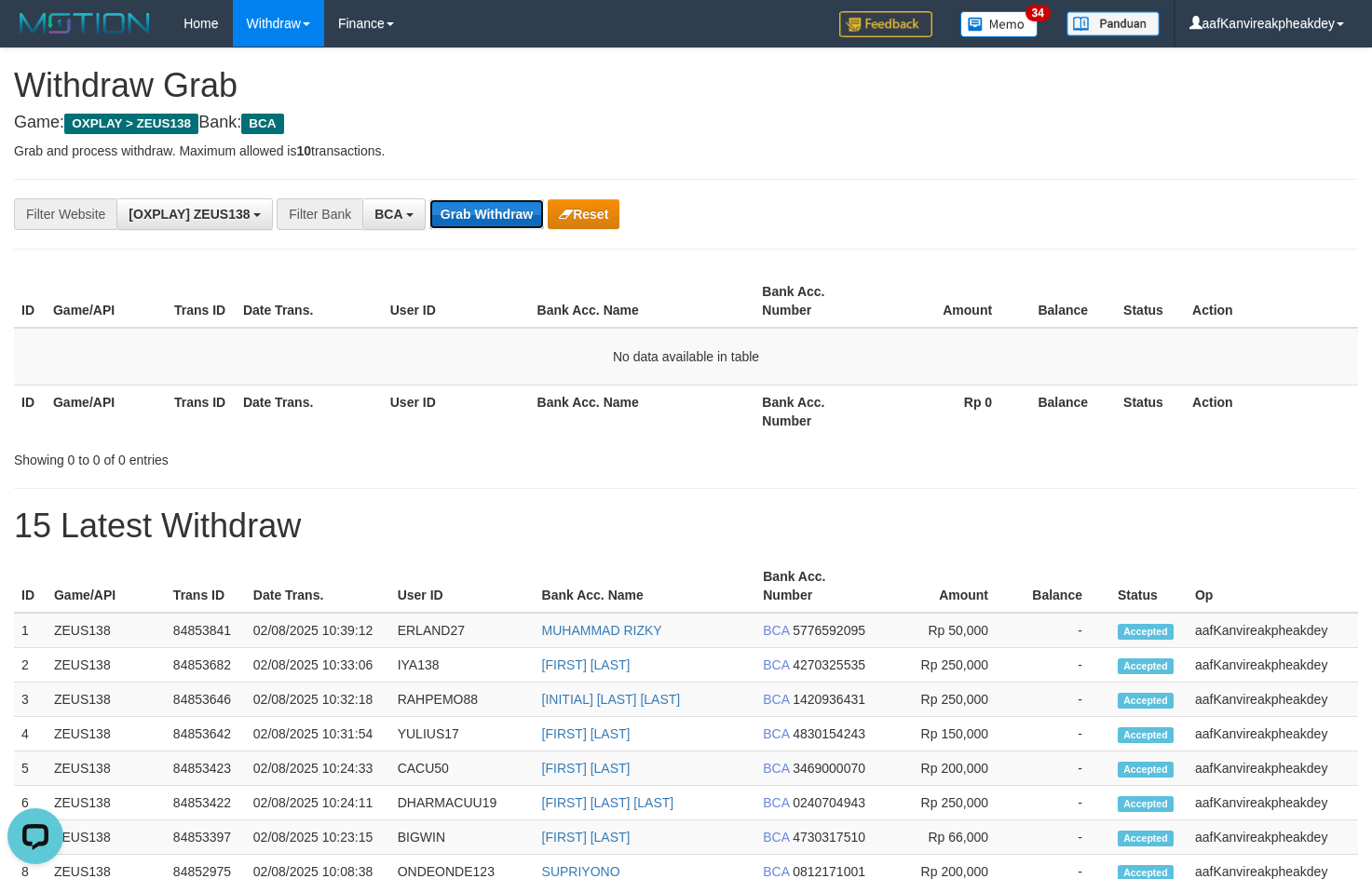 scroll, scrollTop: 0, scrollLeft: 0, axis: both 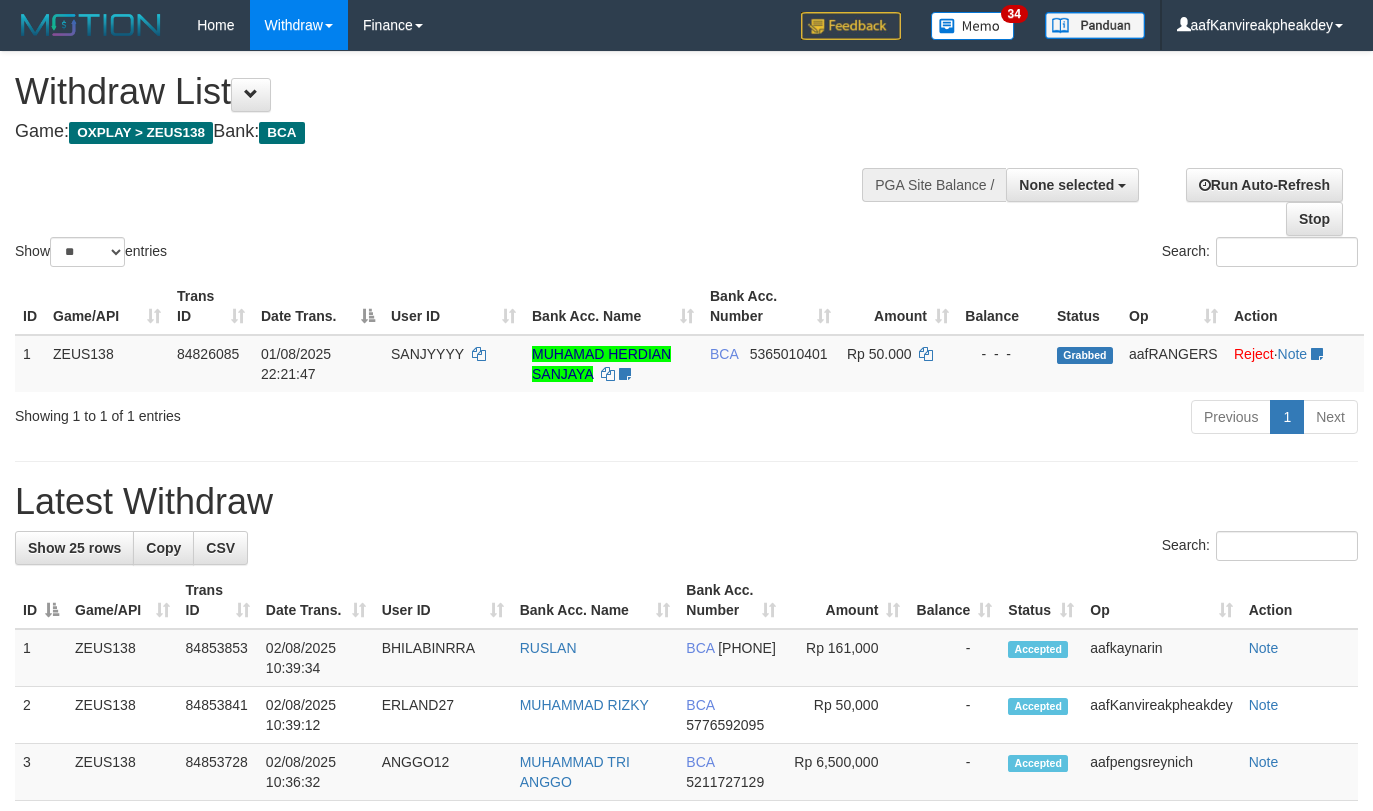 select 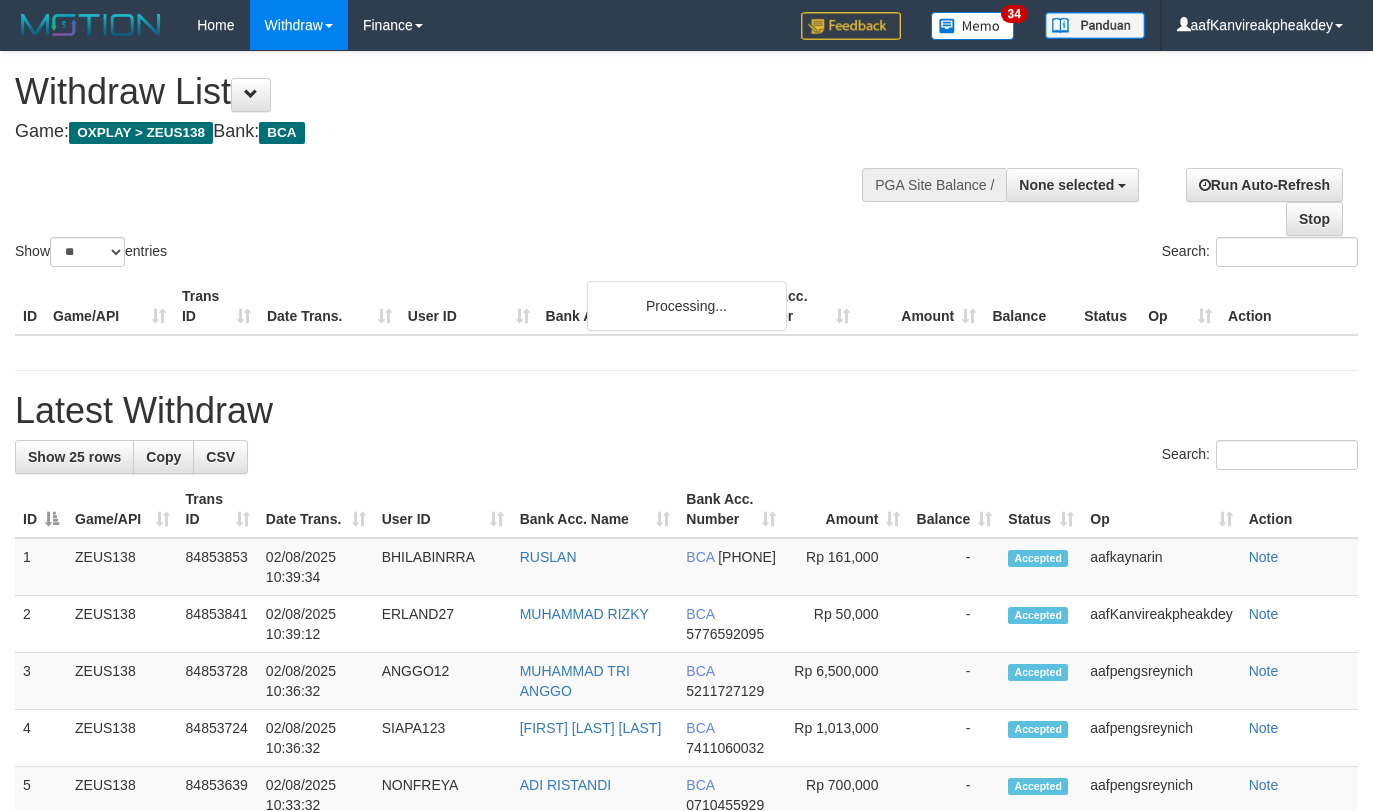 select 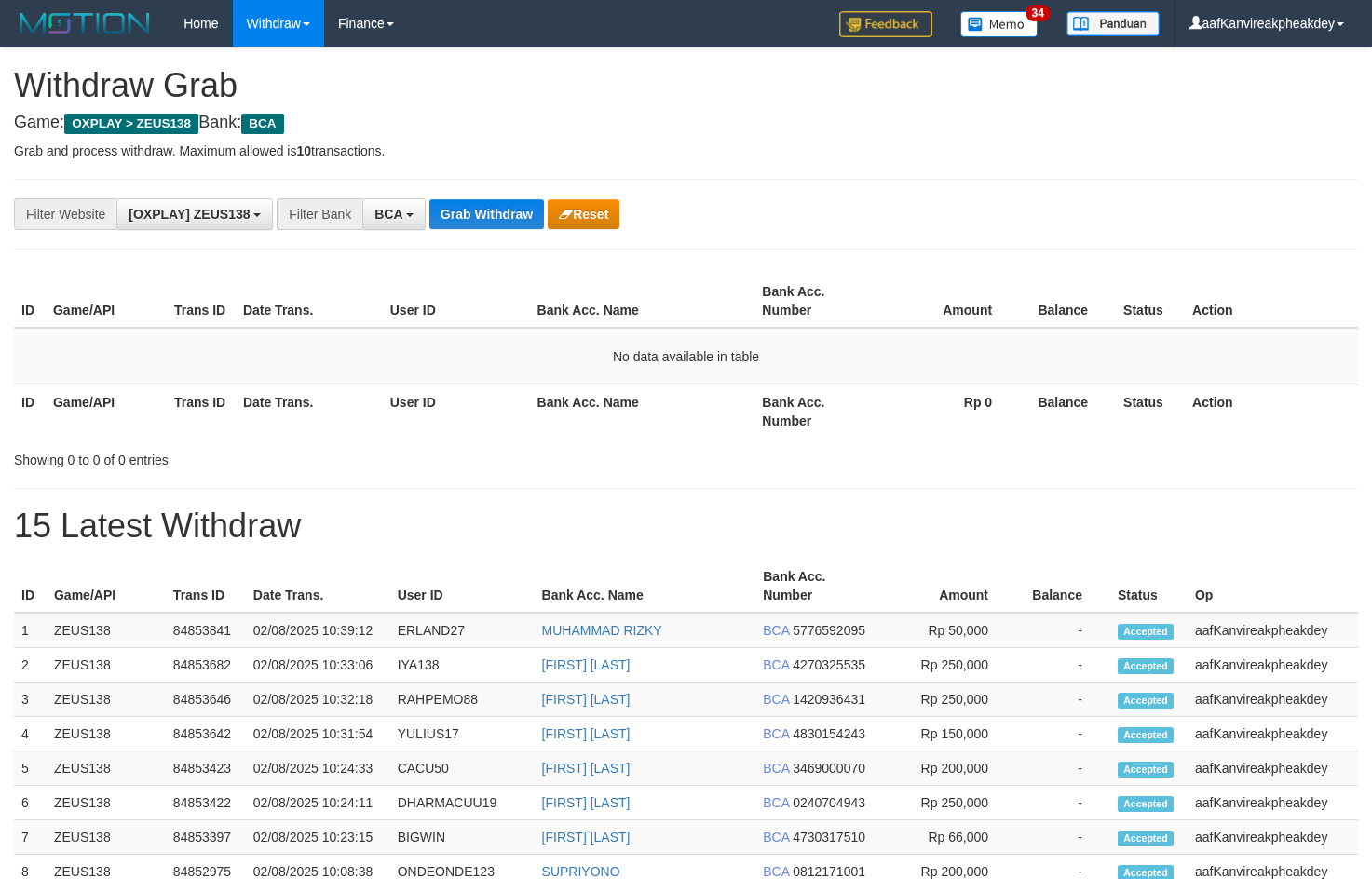 scroll, scrollTop: 0, scrollLeft: 0, axis: both 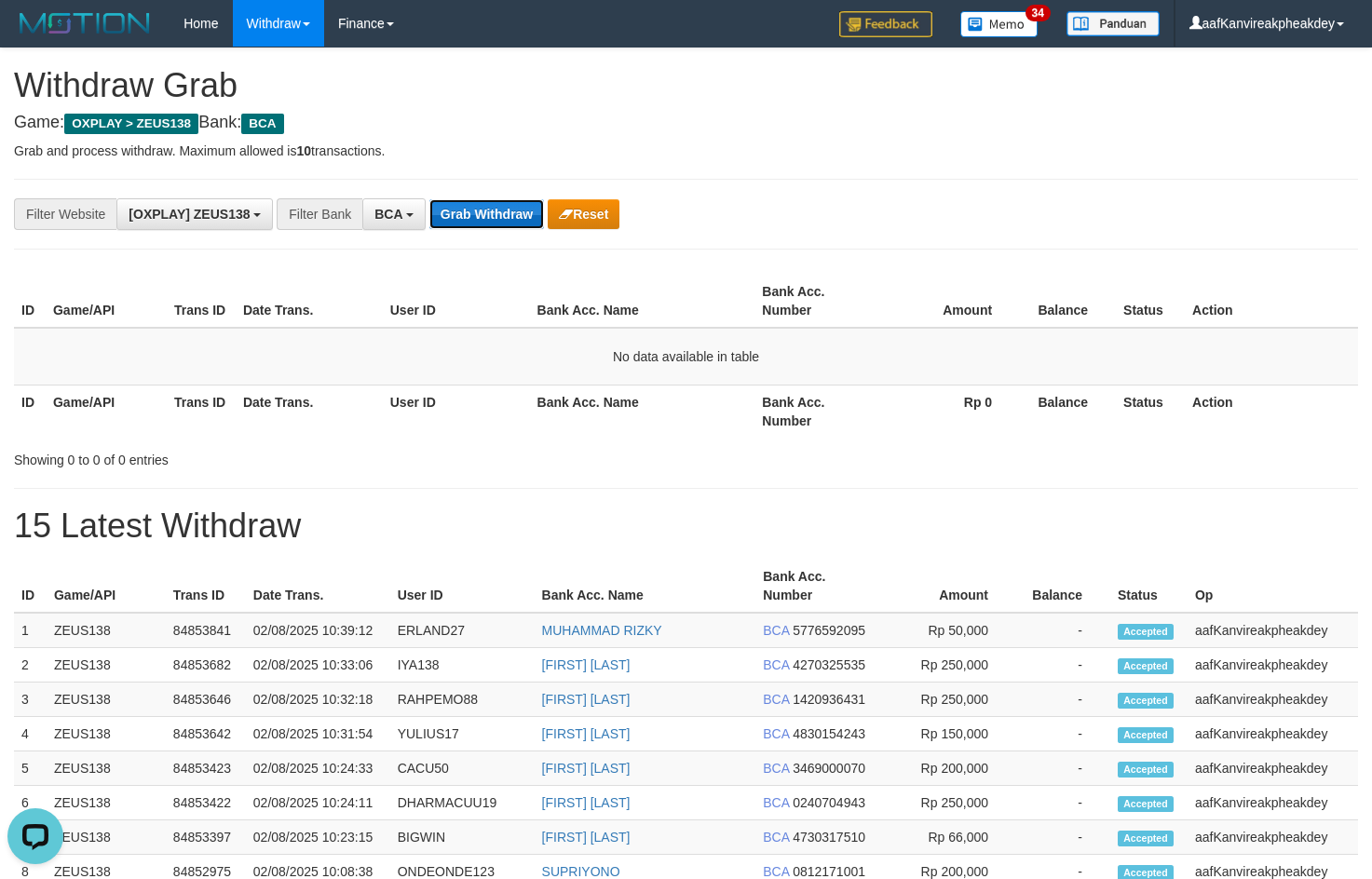 click on "Grab Withdraw" at bounding box center (486, 214) 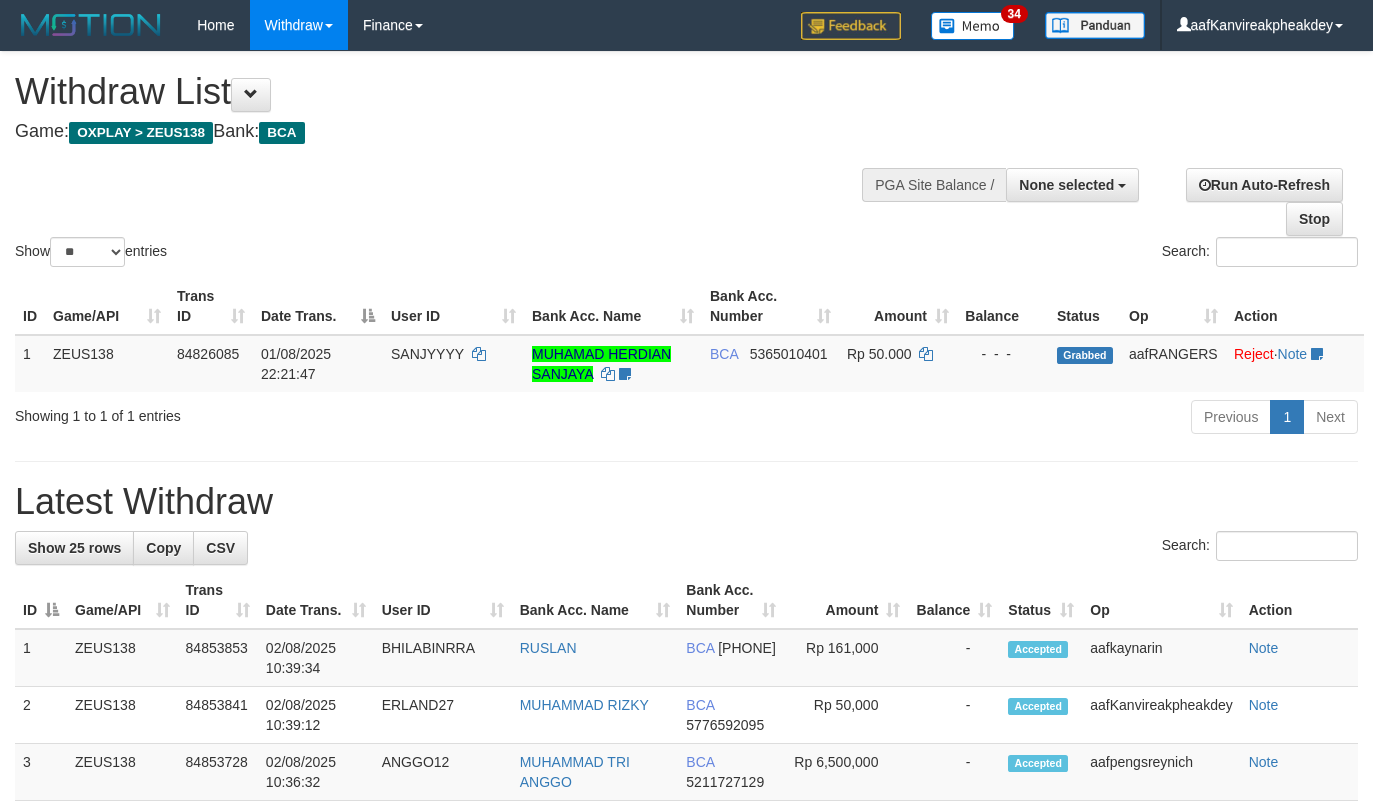 select 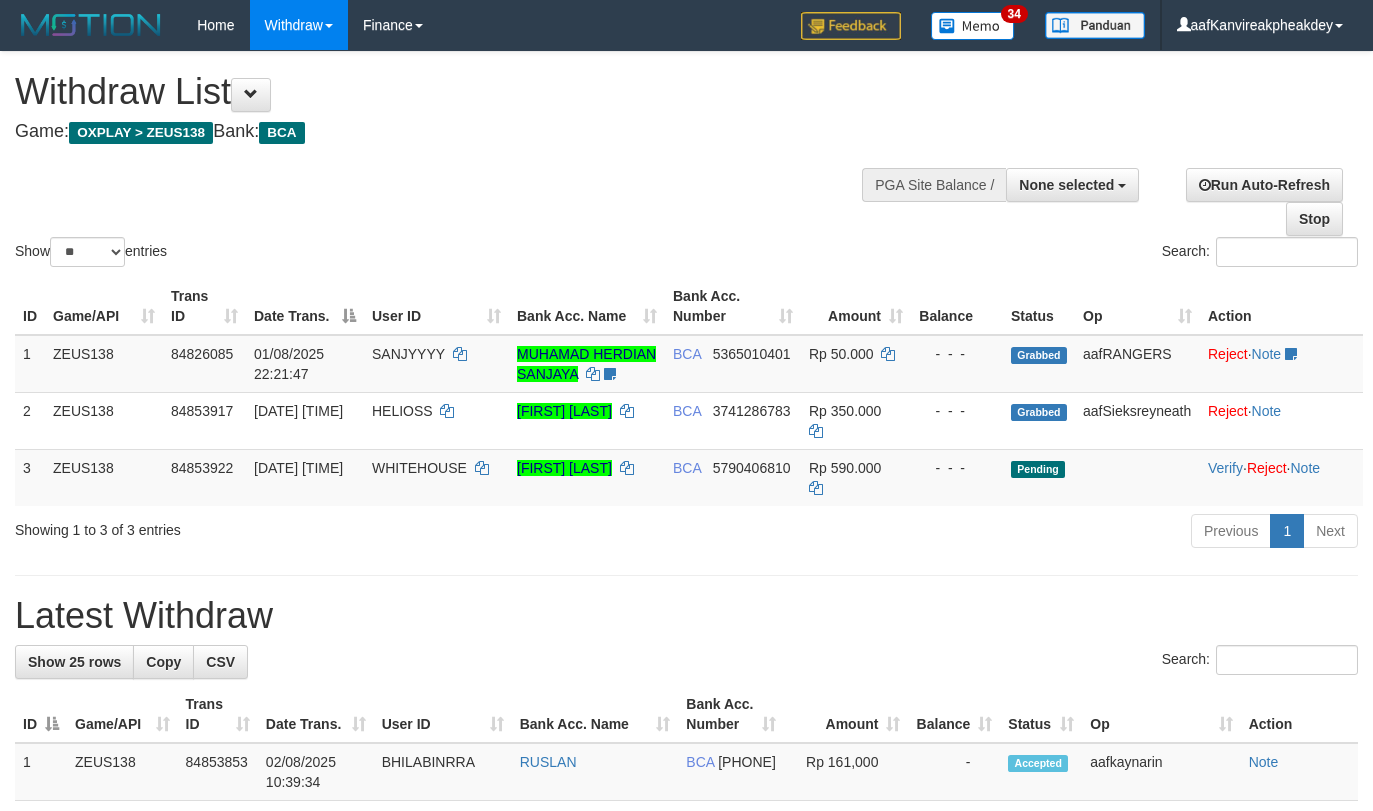 select 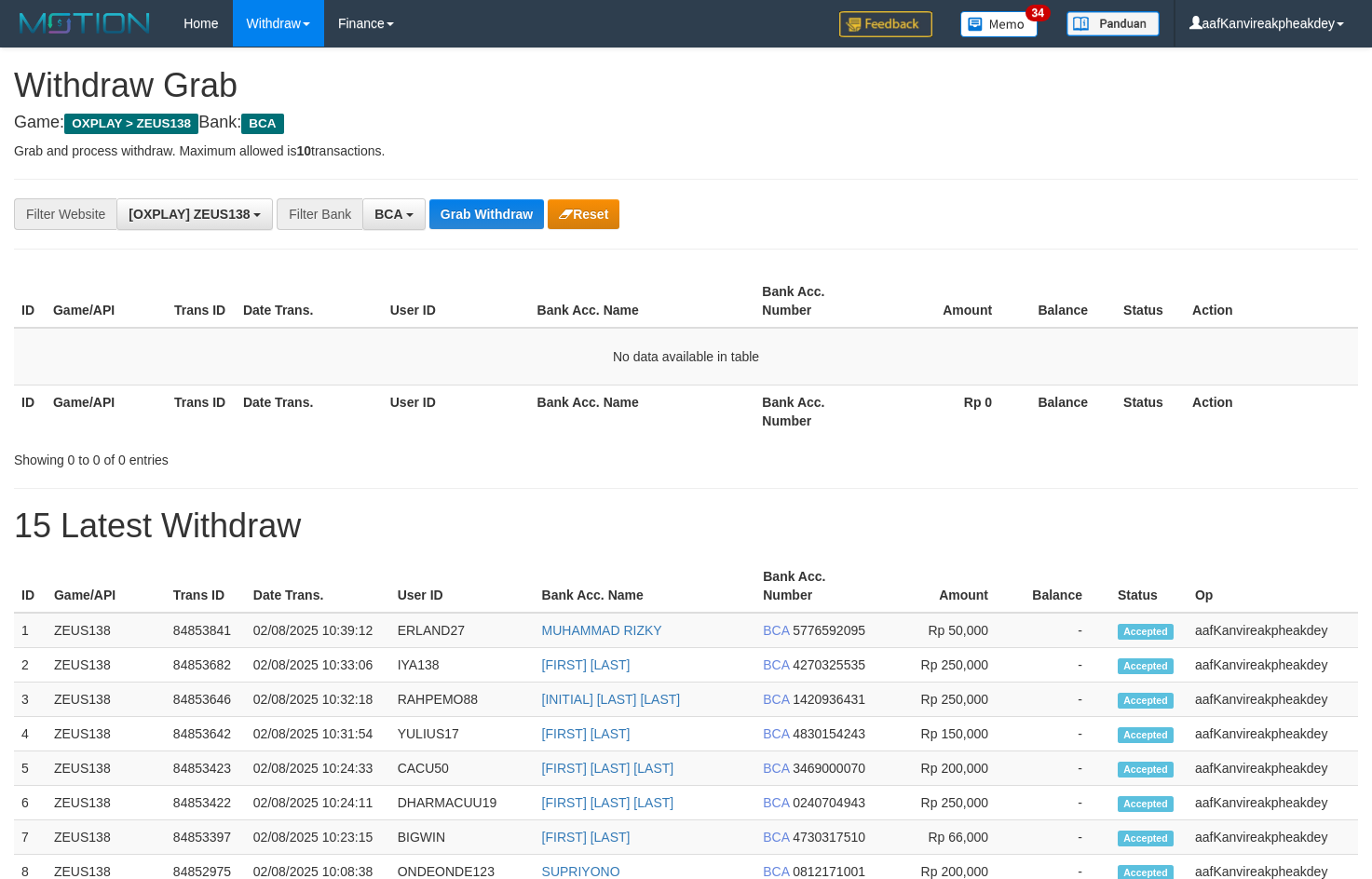 scroll, scrollTop: 0, scrollLeft: 0, axis: both 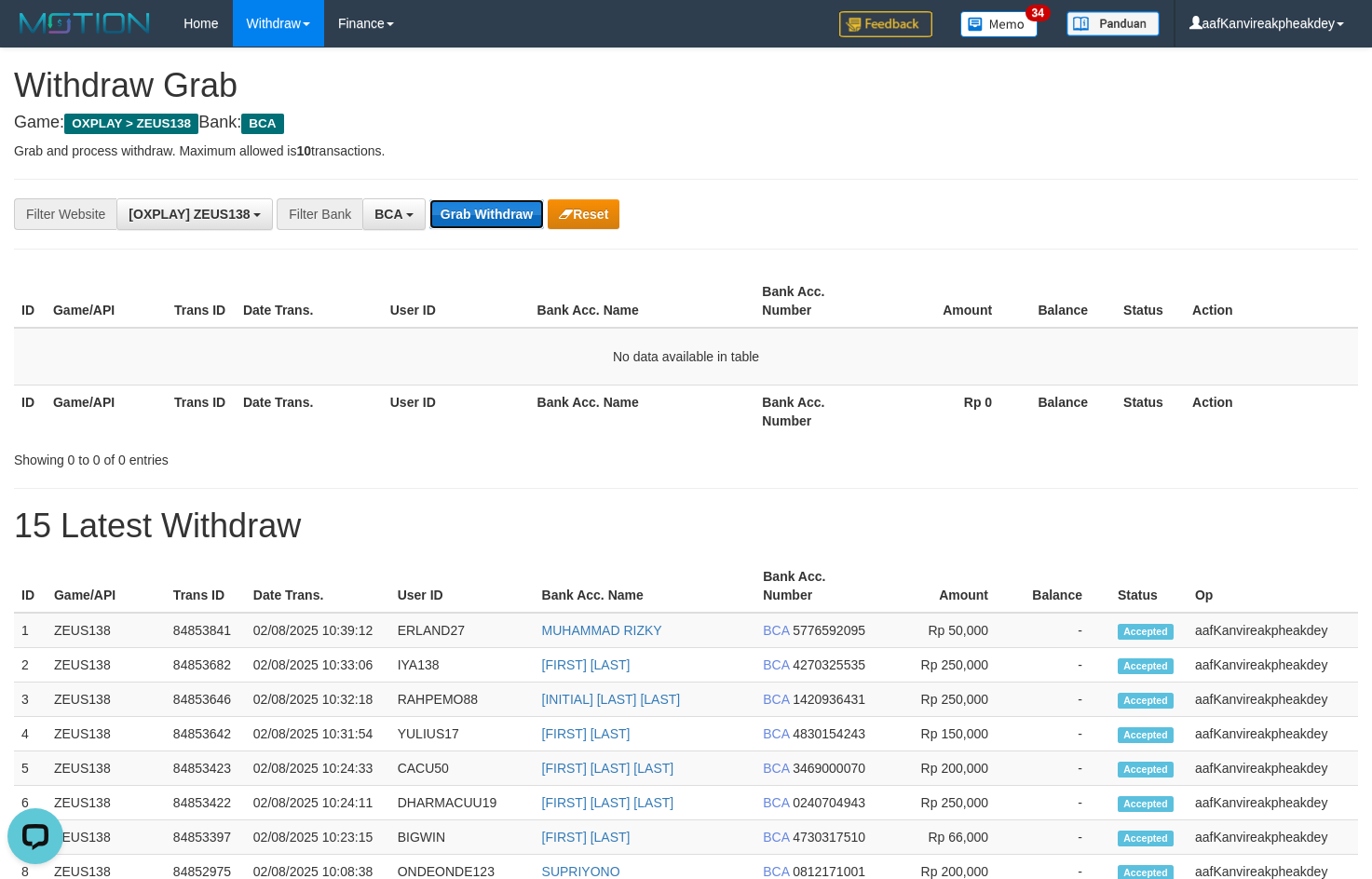 click on "Grab Withdraw" at bounding box center [486, 214] 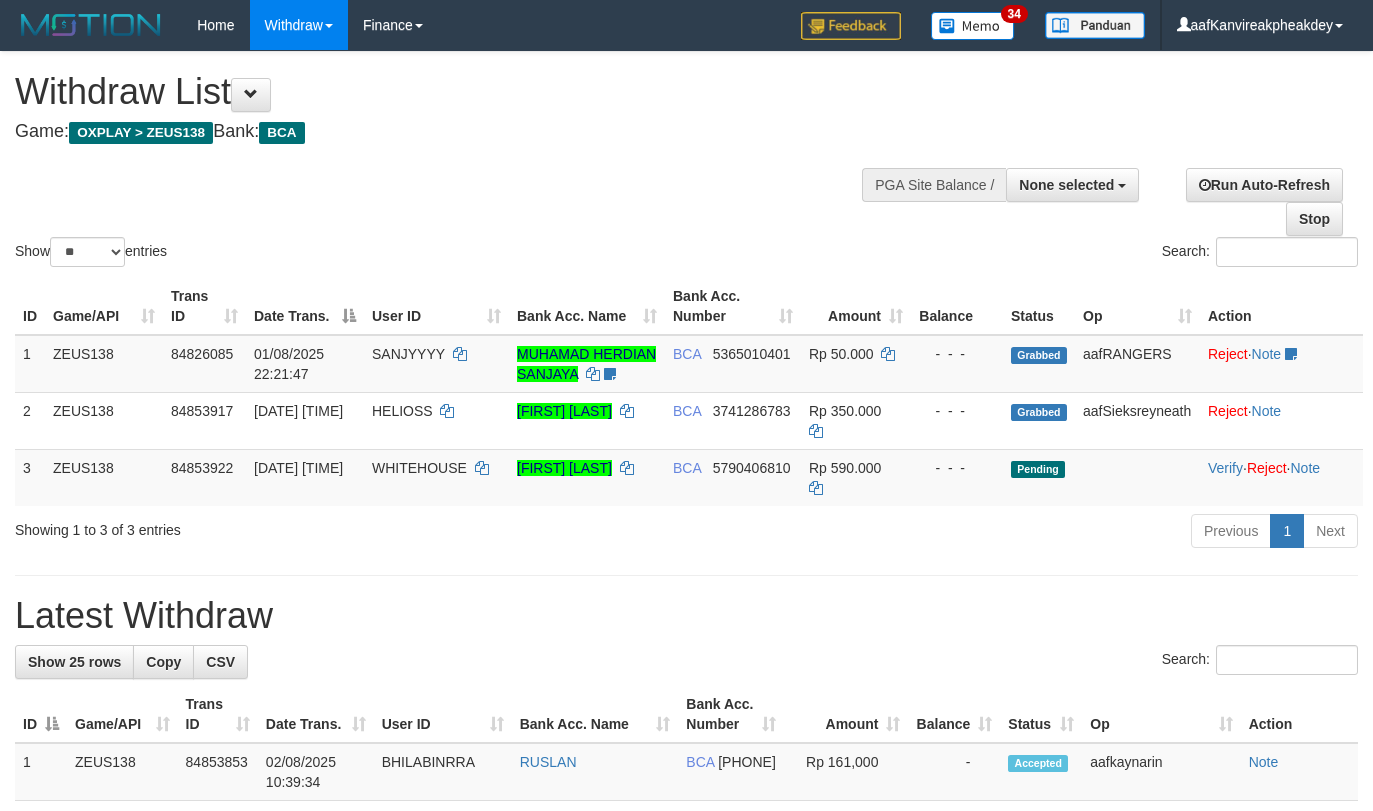 select 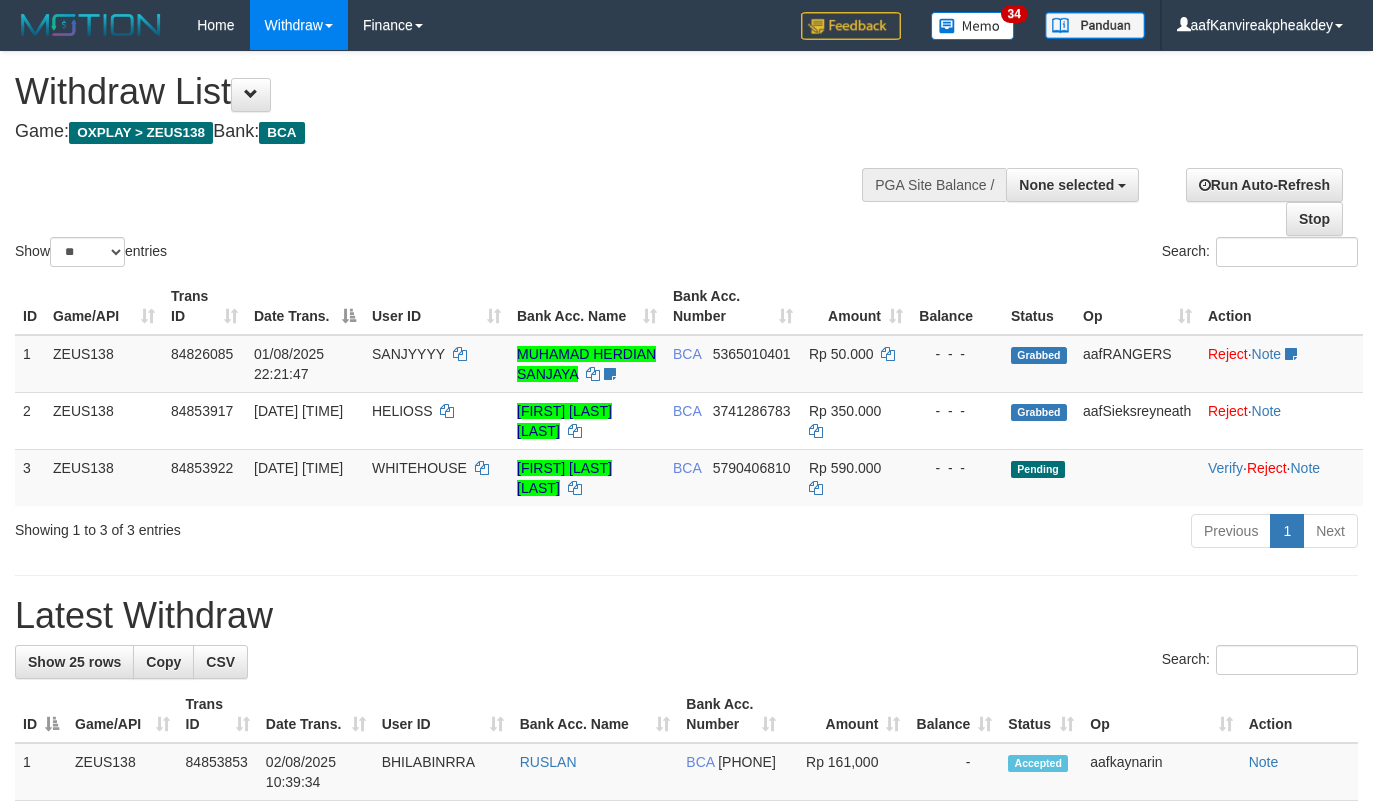 select 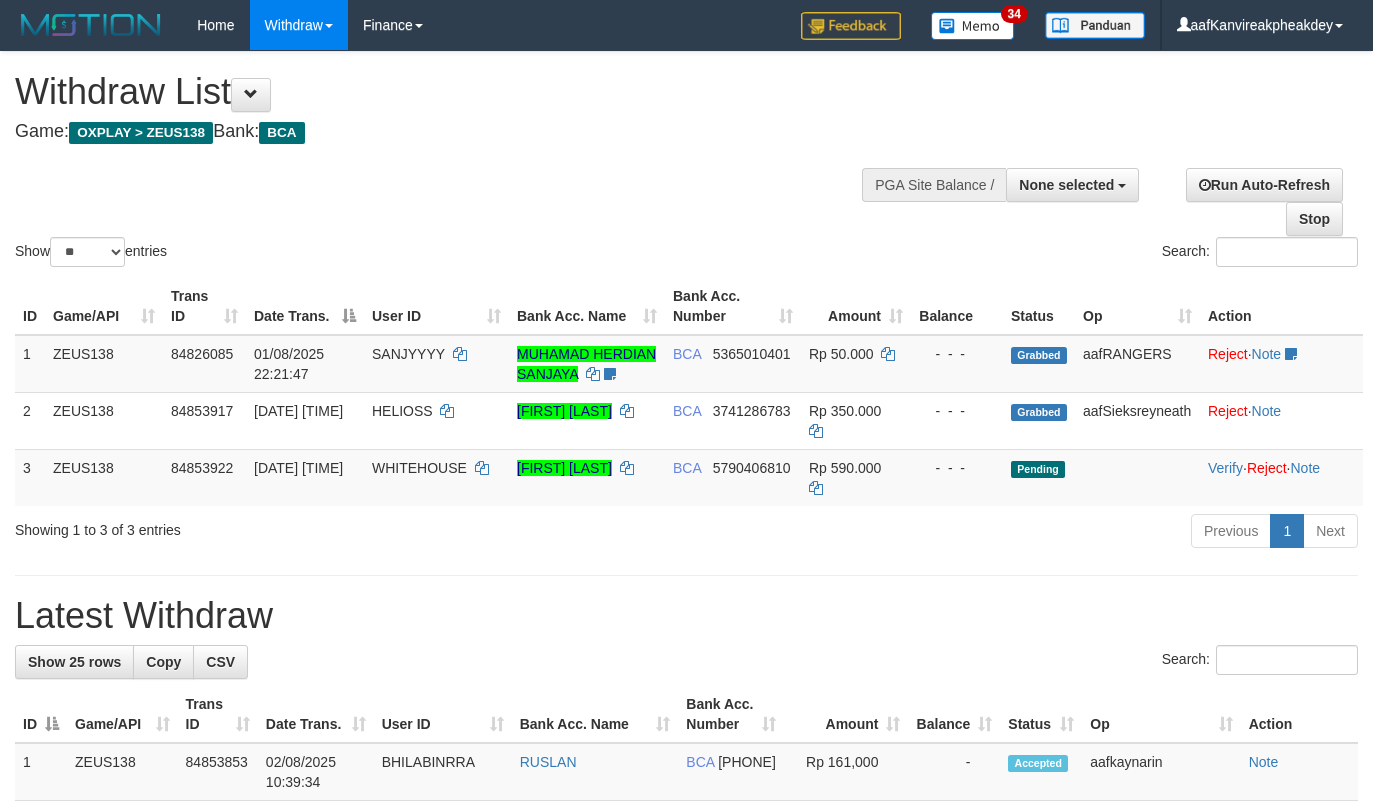 select 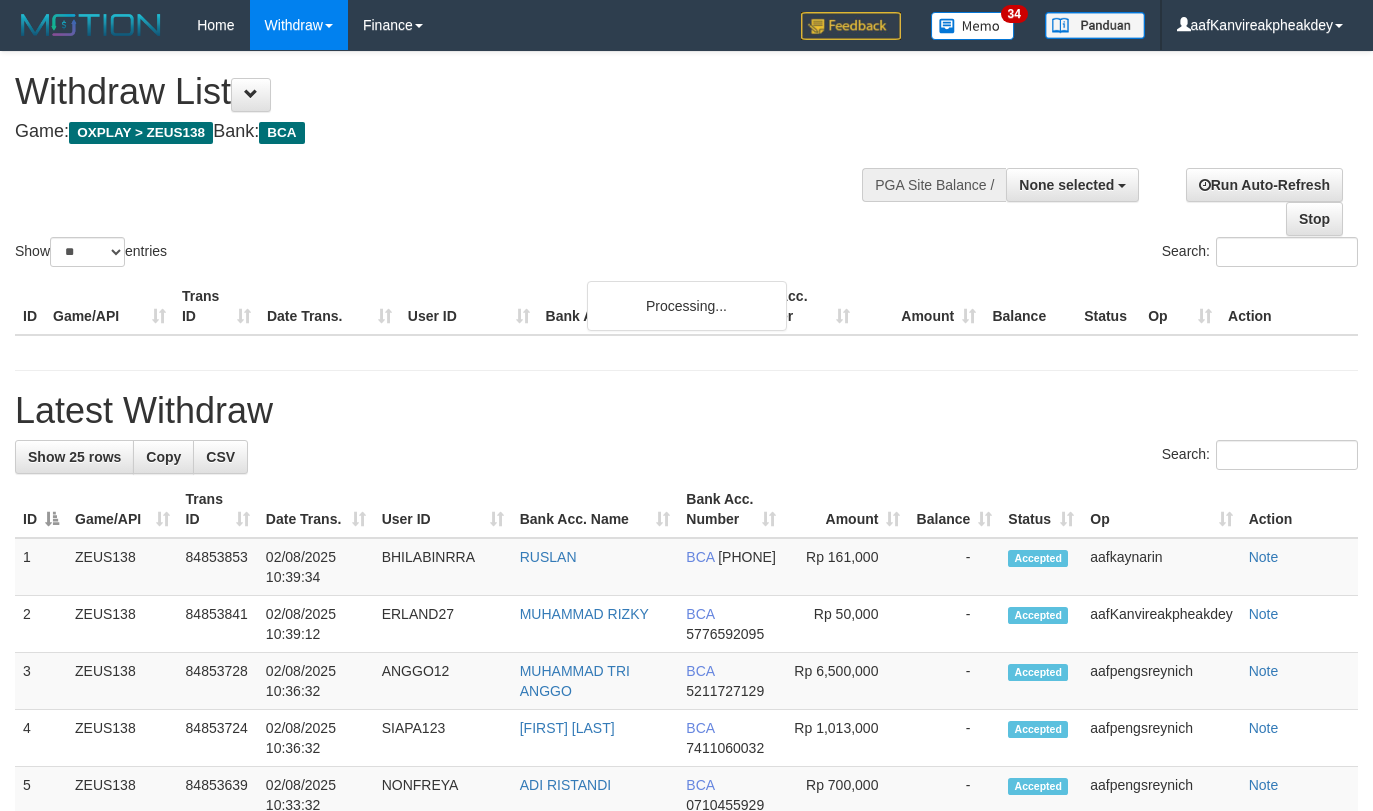 select 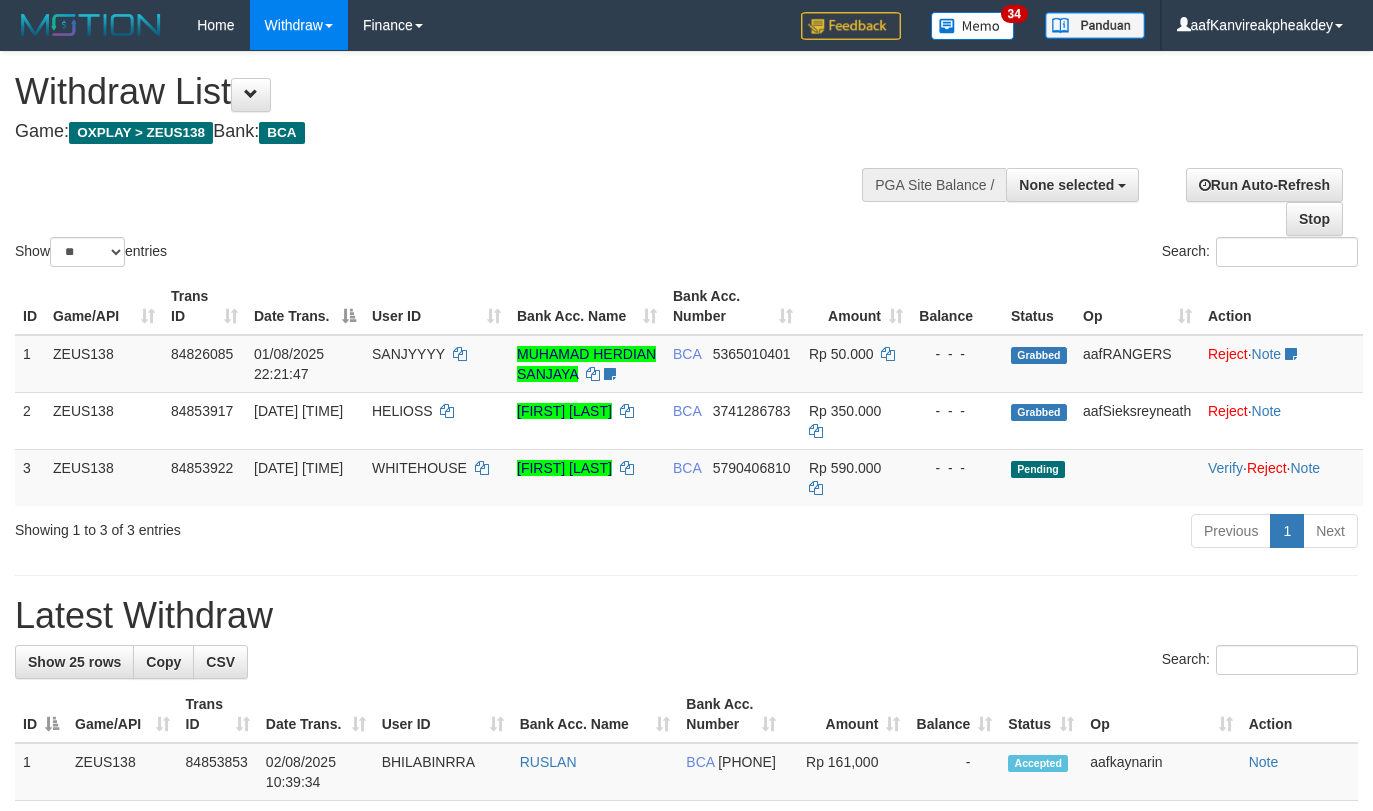select 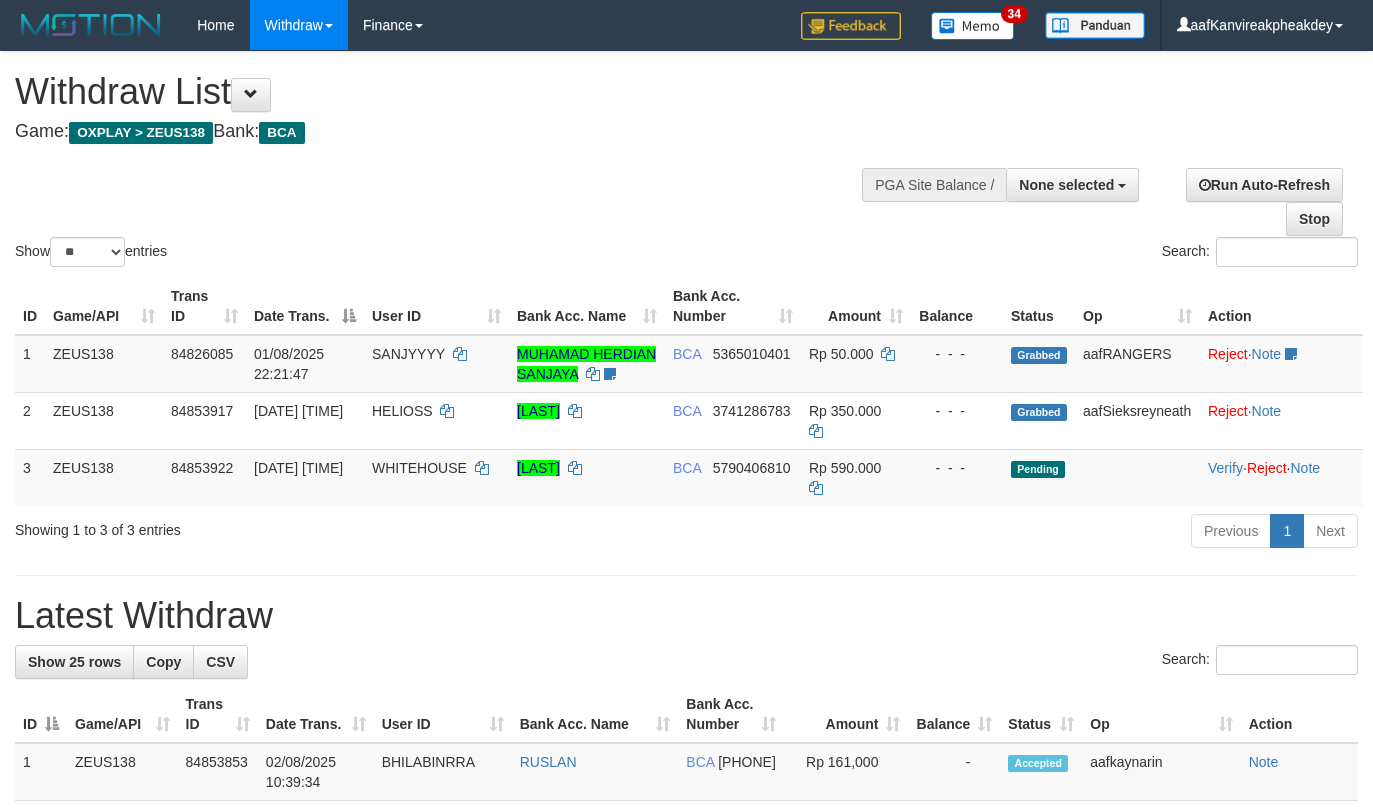 select 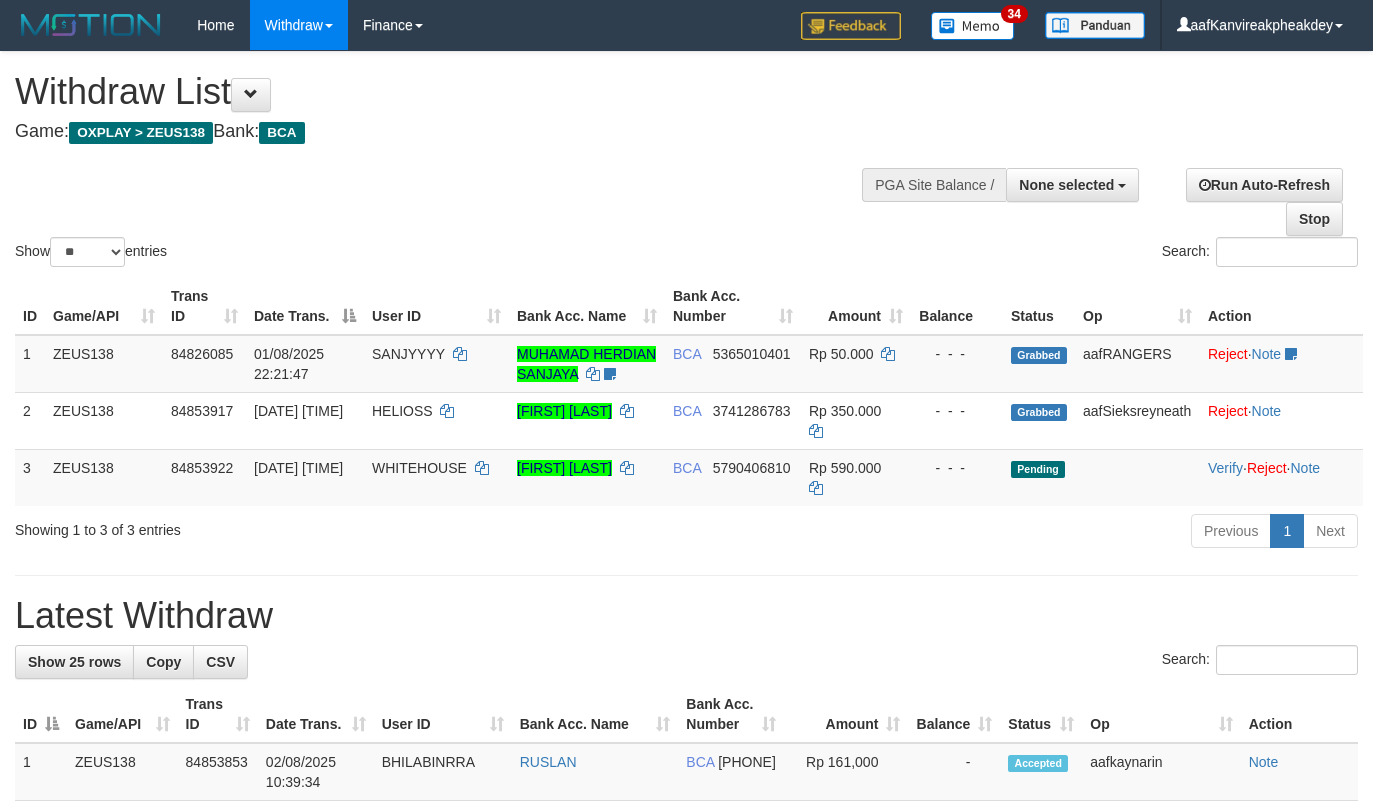 select 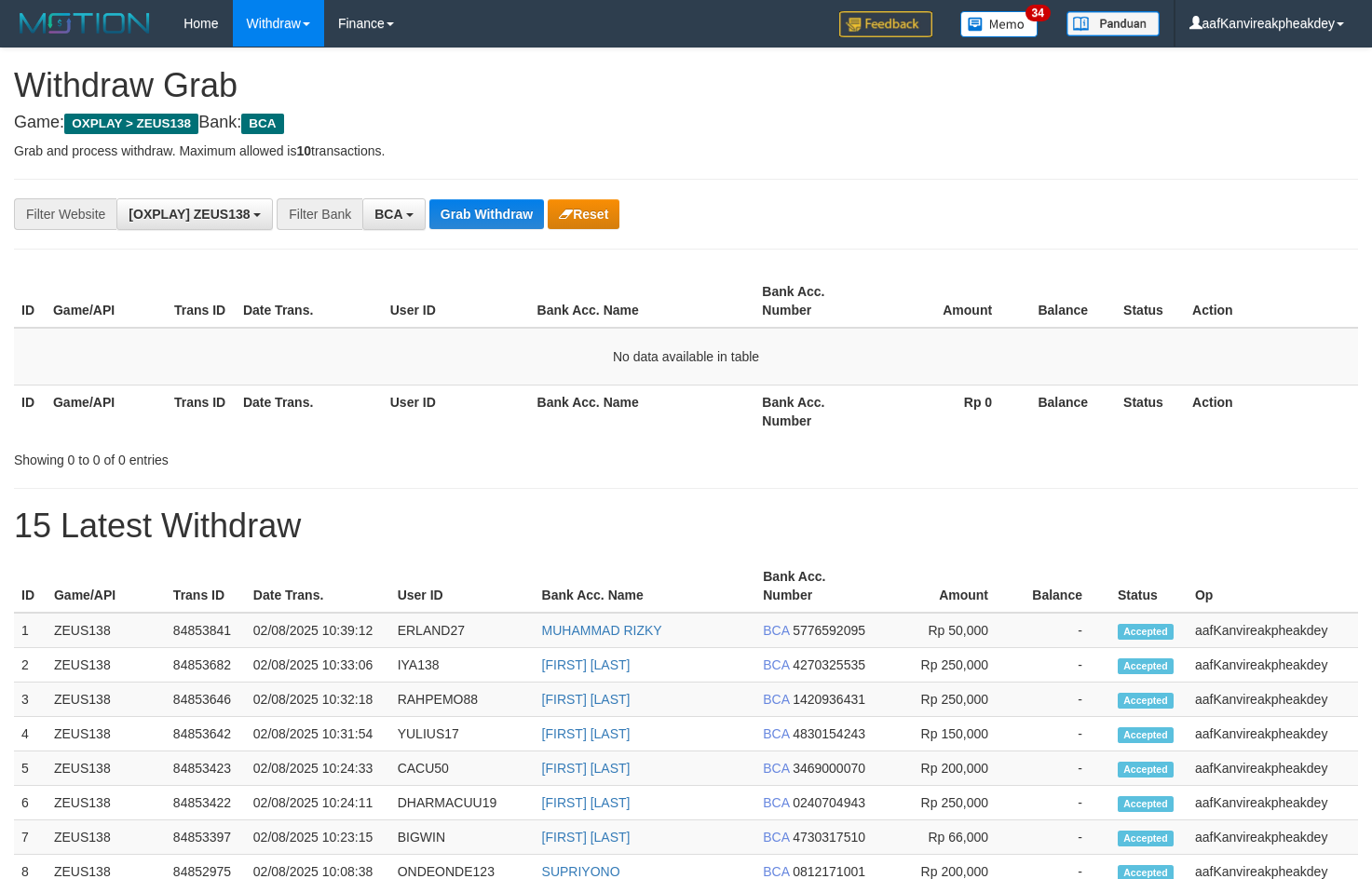 scroll, scrollTop: 0, scrollLeft: 0, axis: both 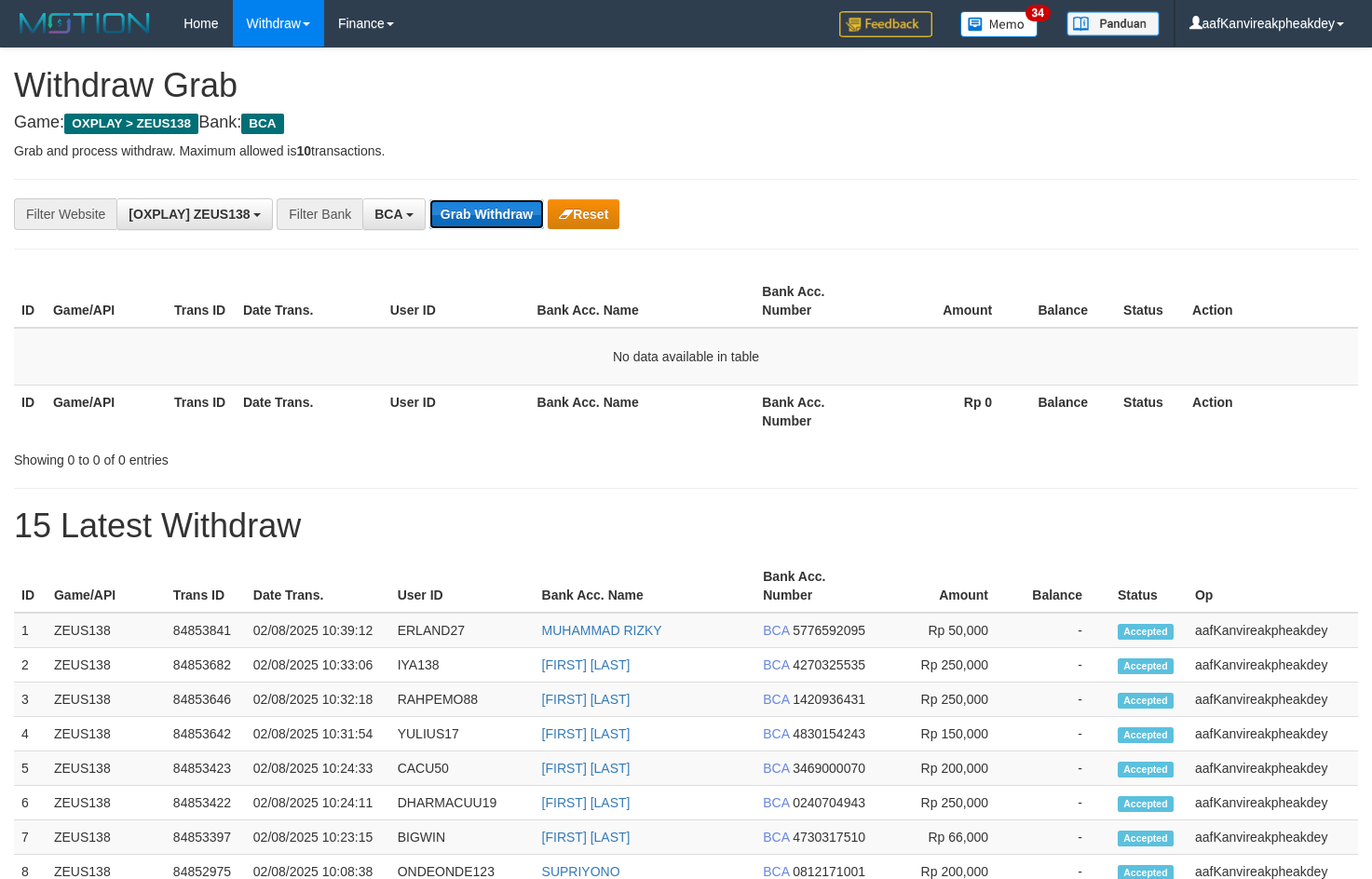 click on "Grab Withdraw" at bounding box center [486, 214] 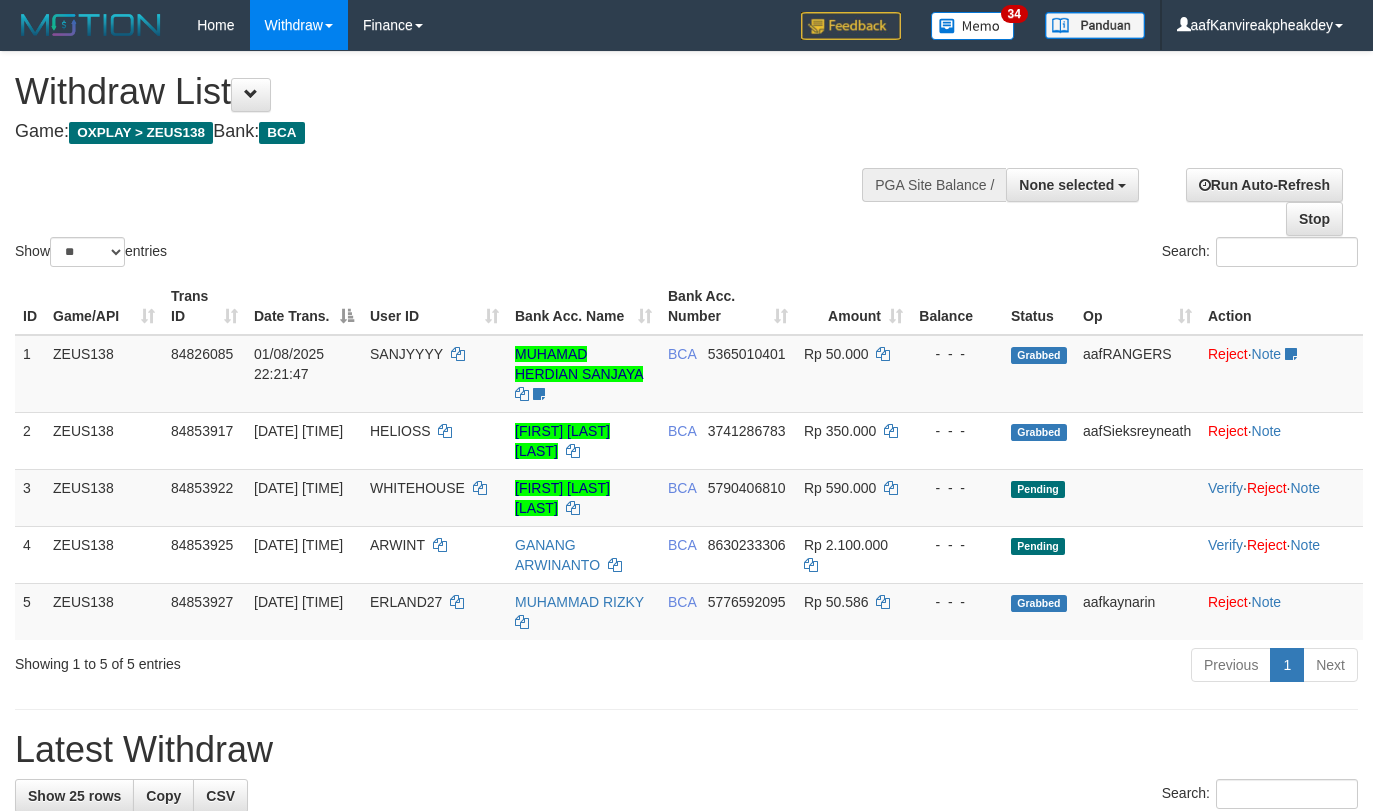 select 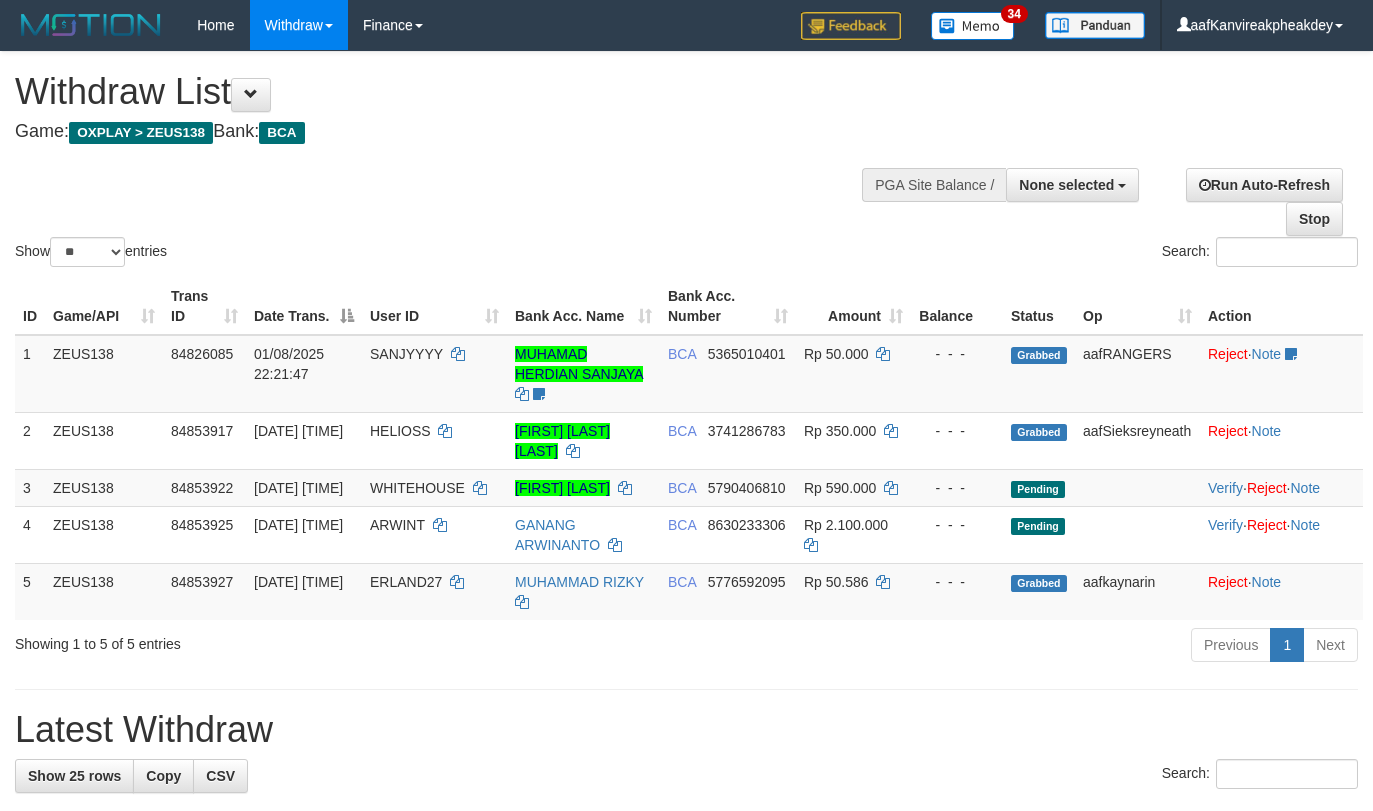 select 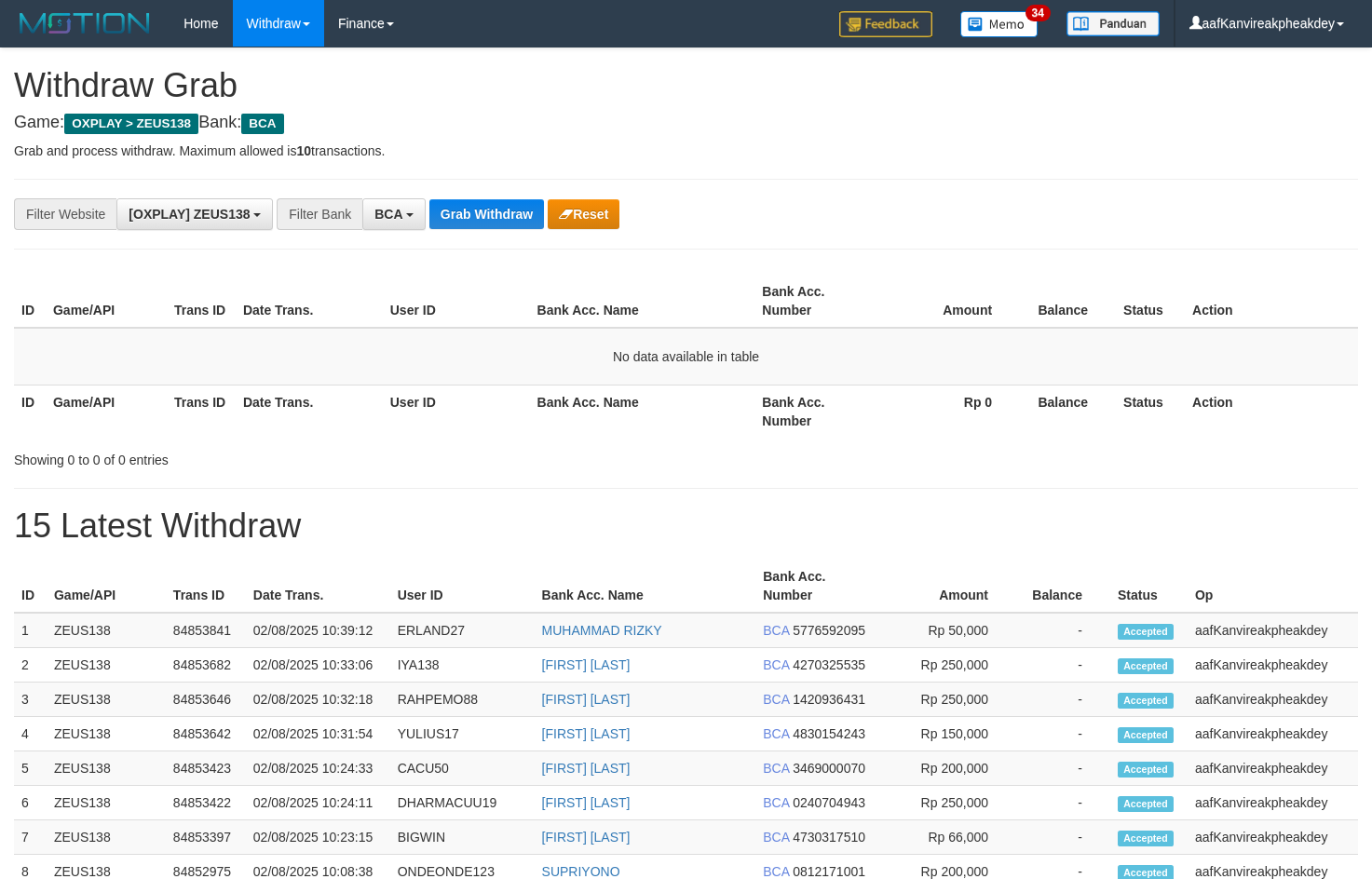 scroll, scrollTop: 0, scrollLeft: 0, axis: both 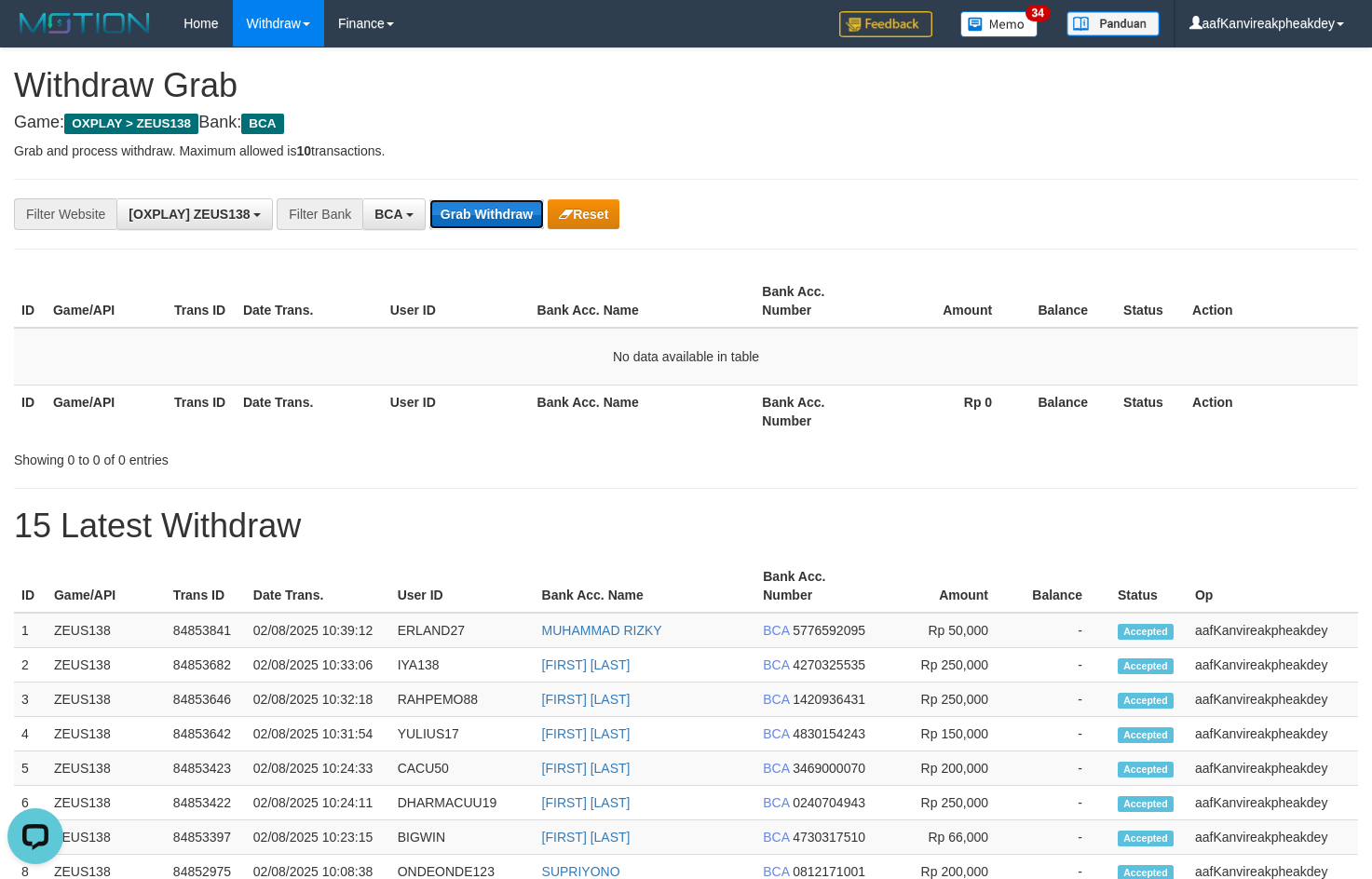 click on "Grab Withdraw" at bounding box center (486, 214) 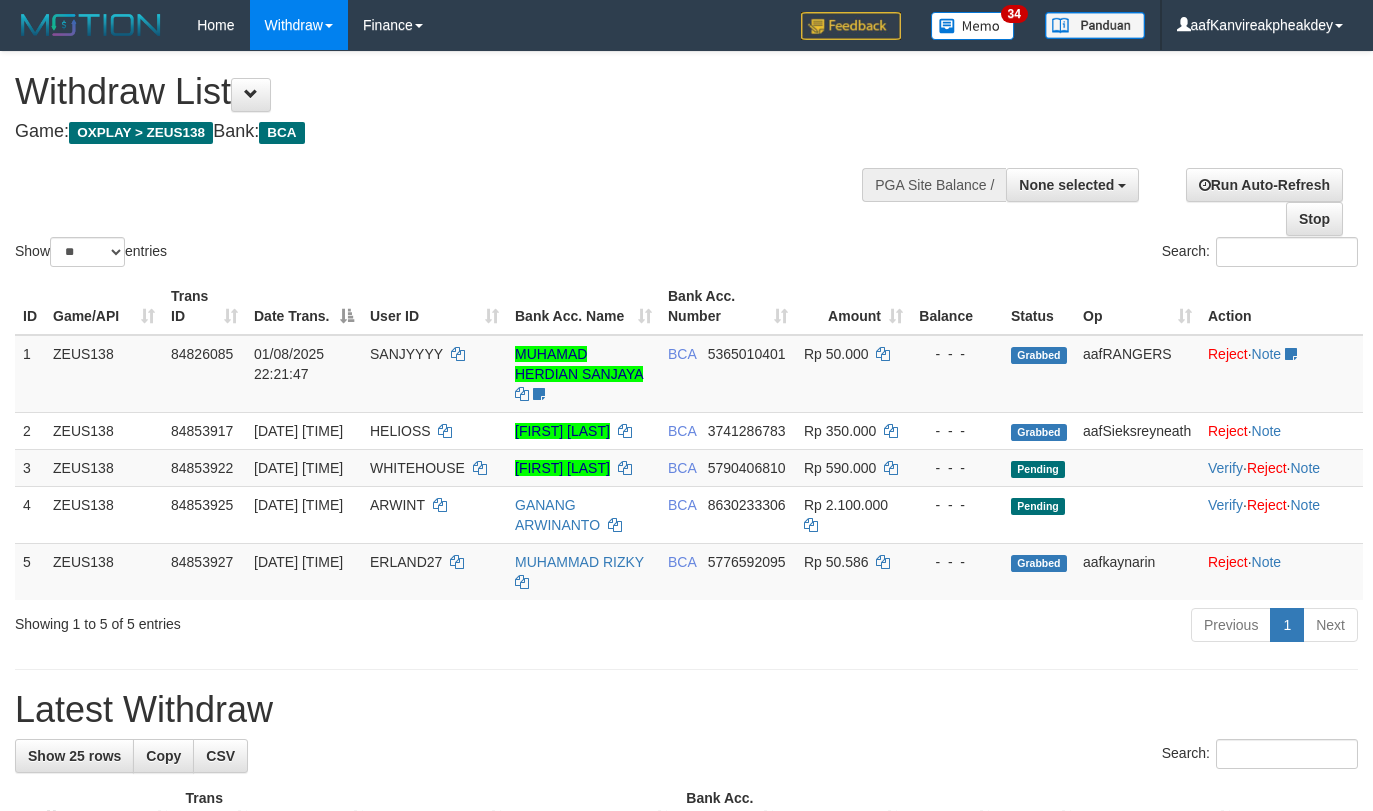 select 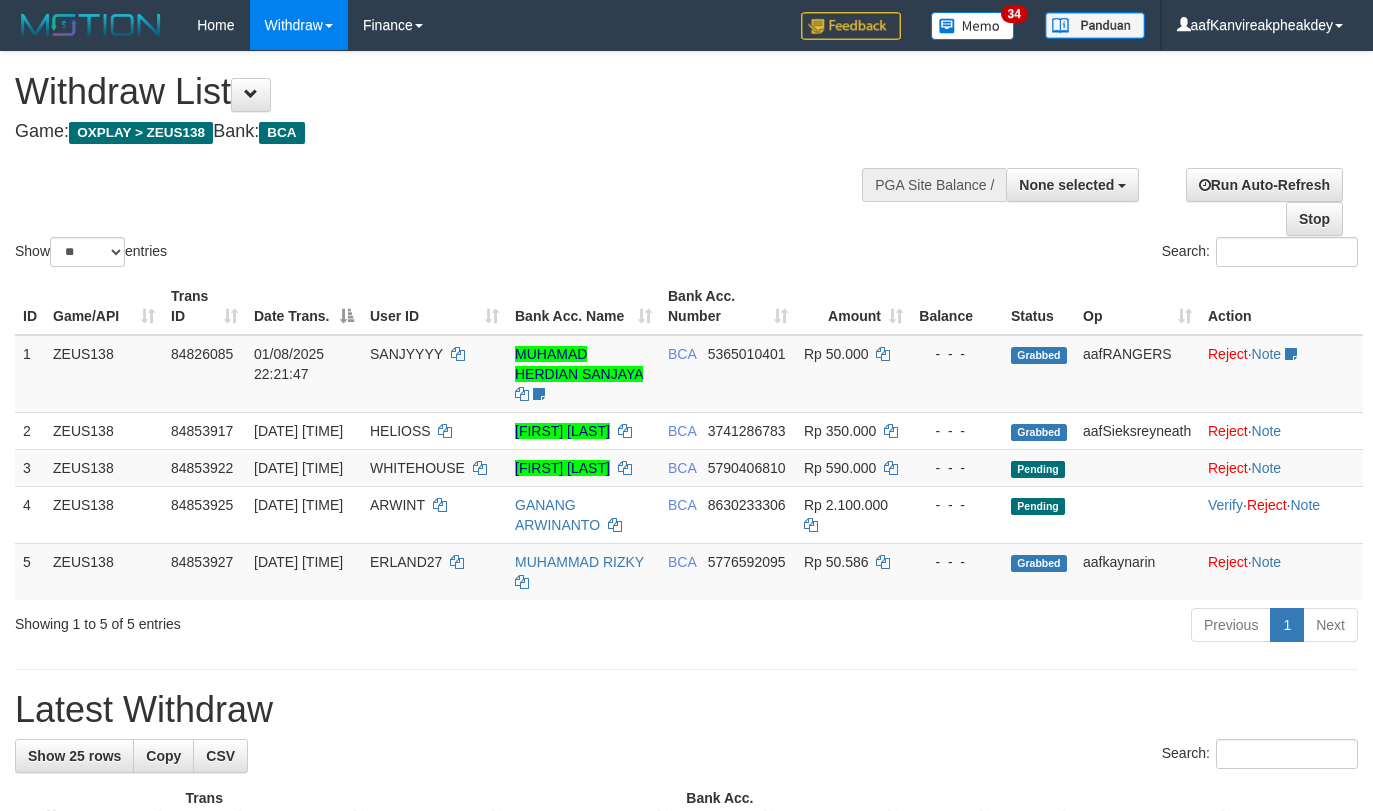 select 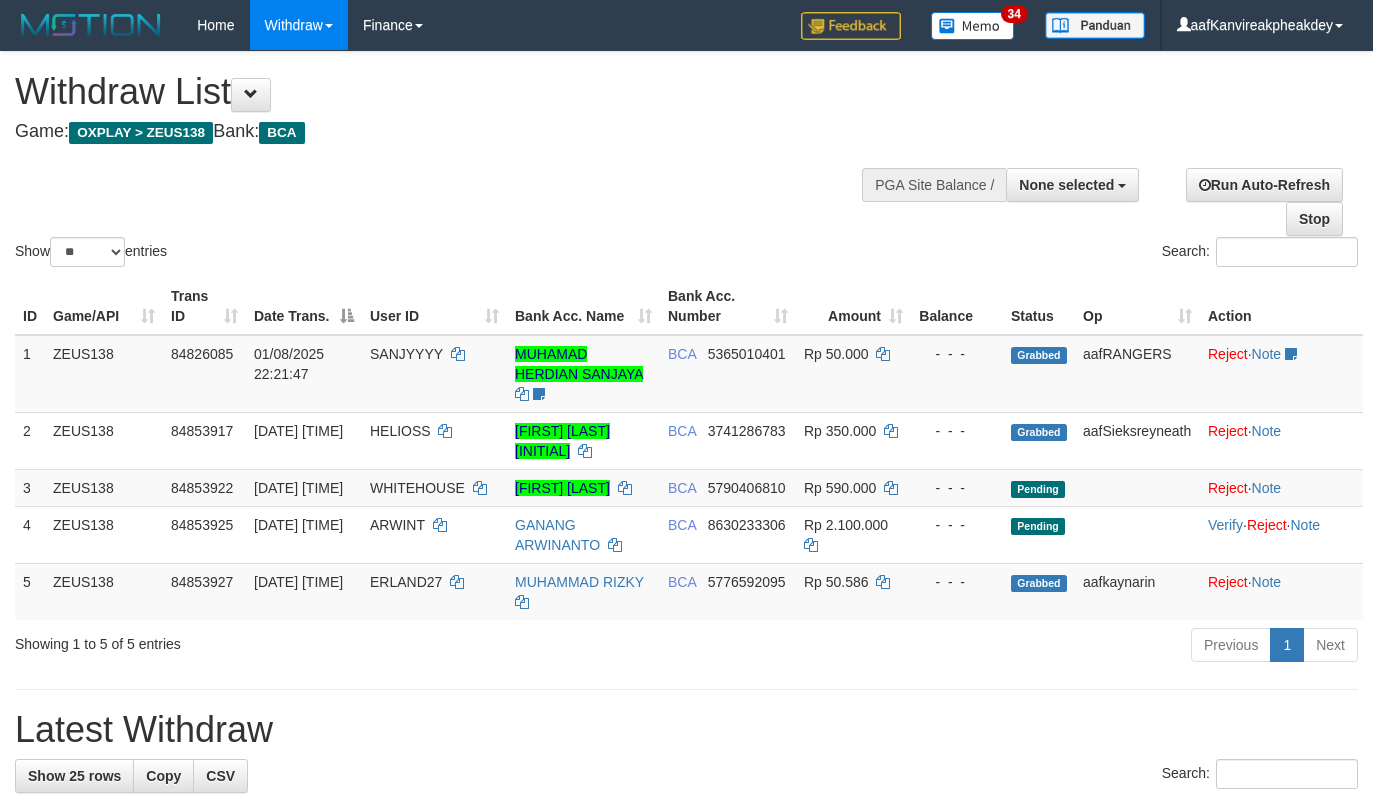 select 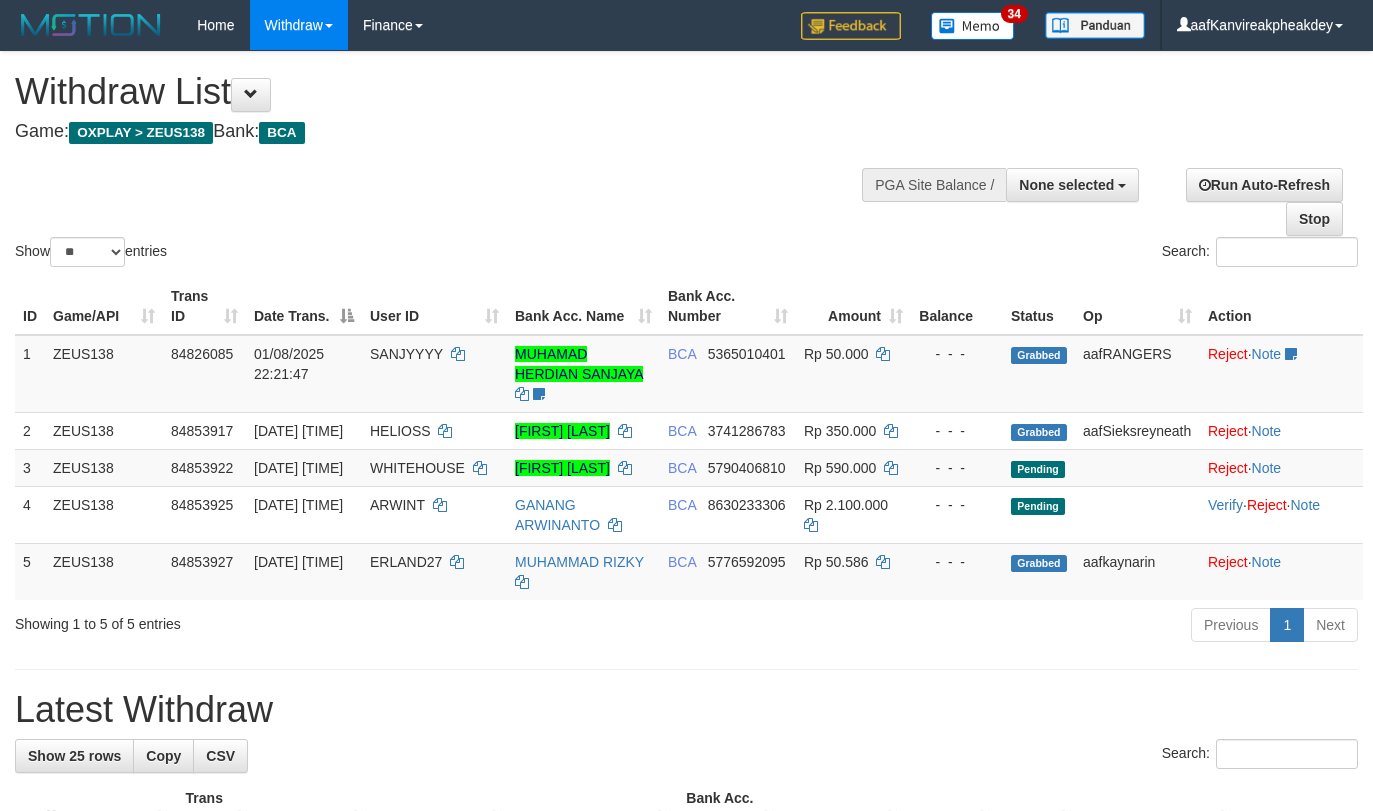 select 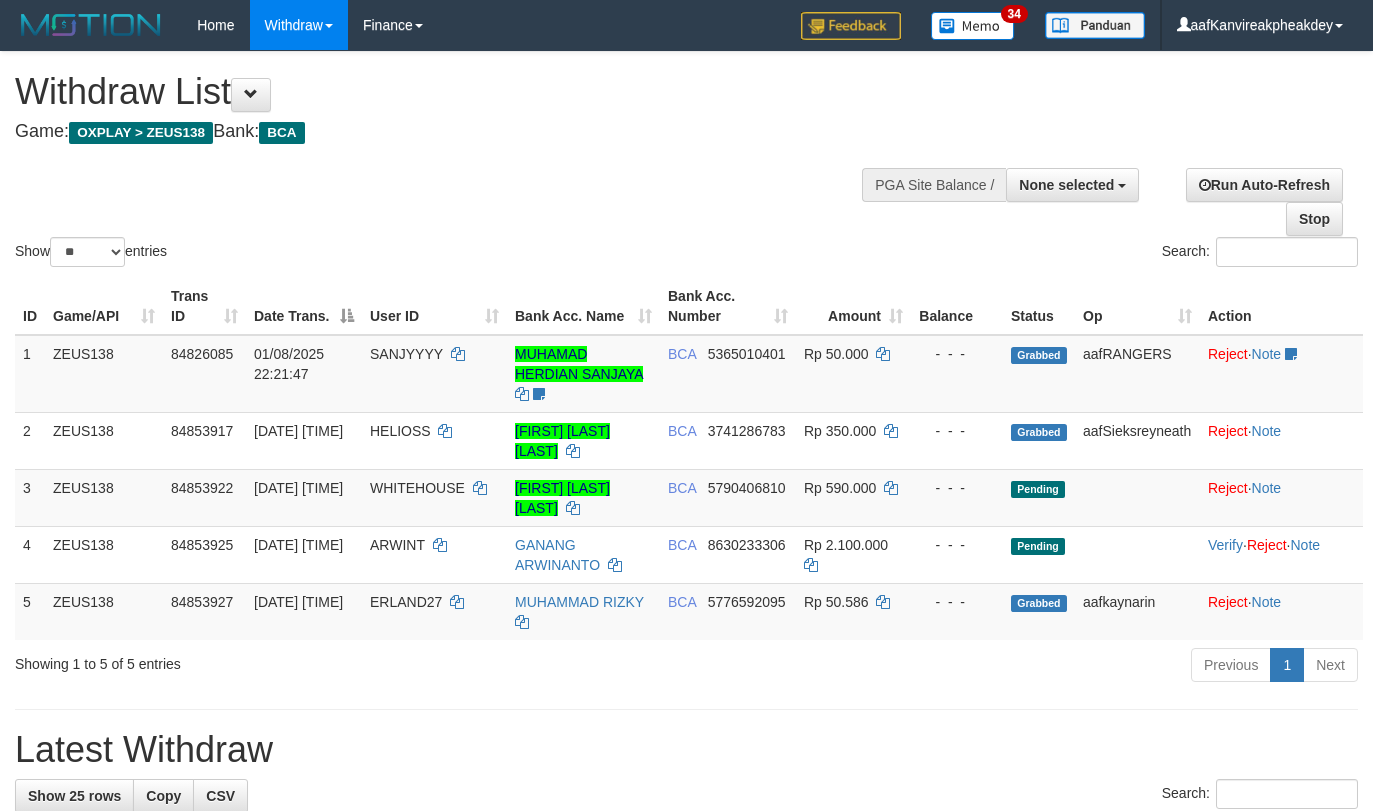 select 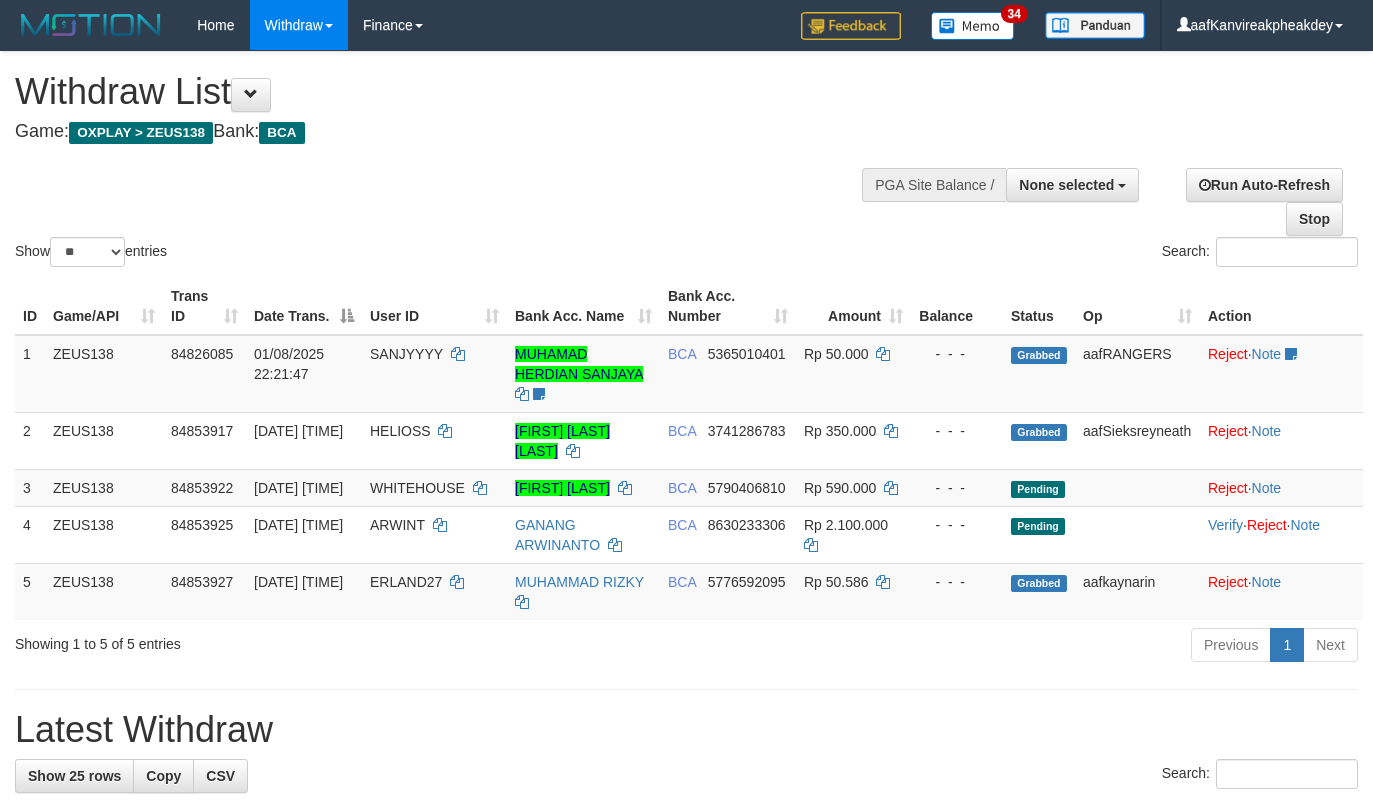 select 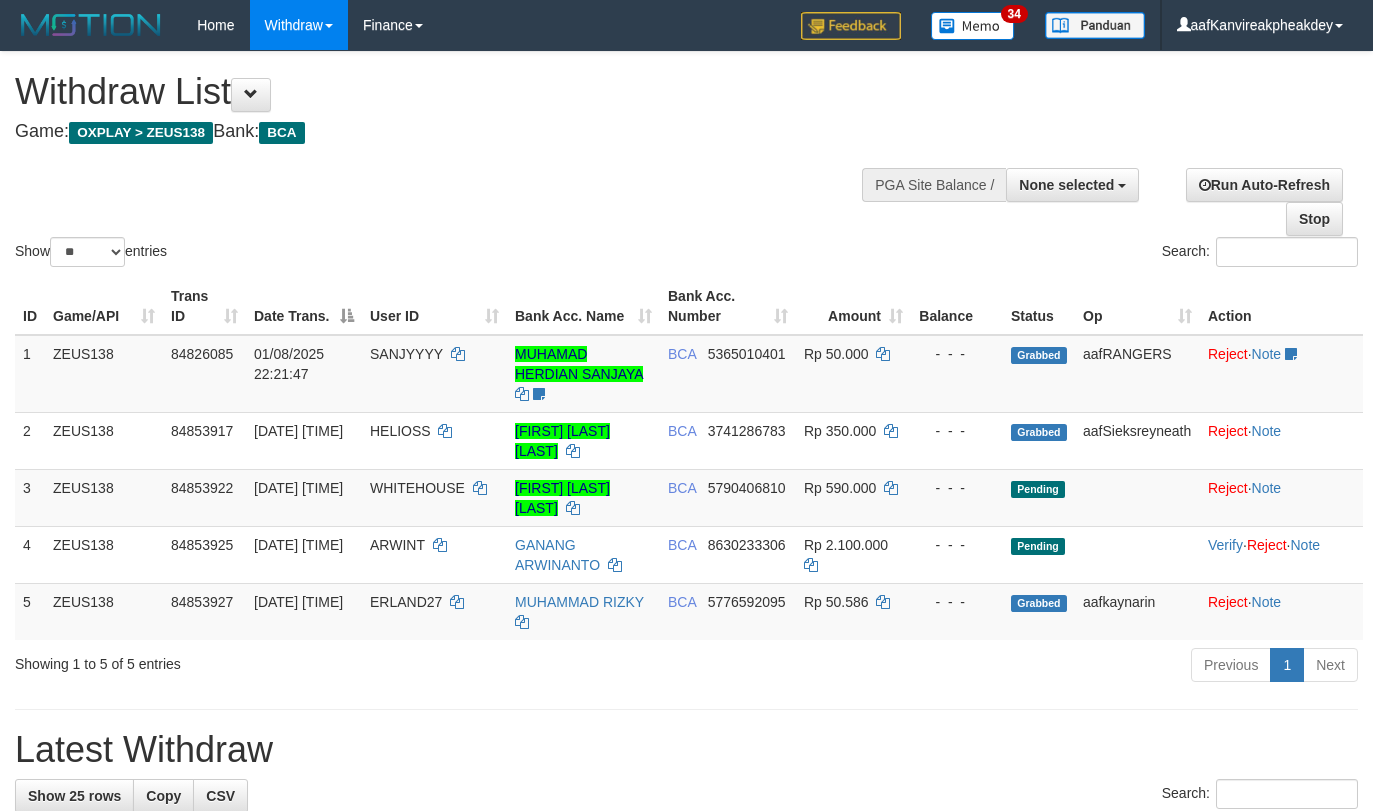 select 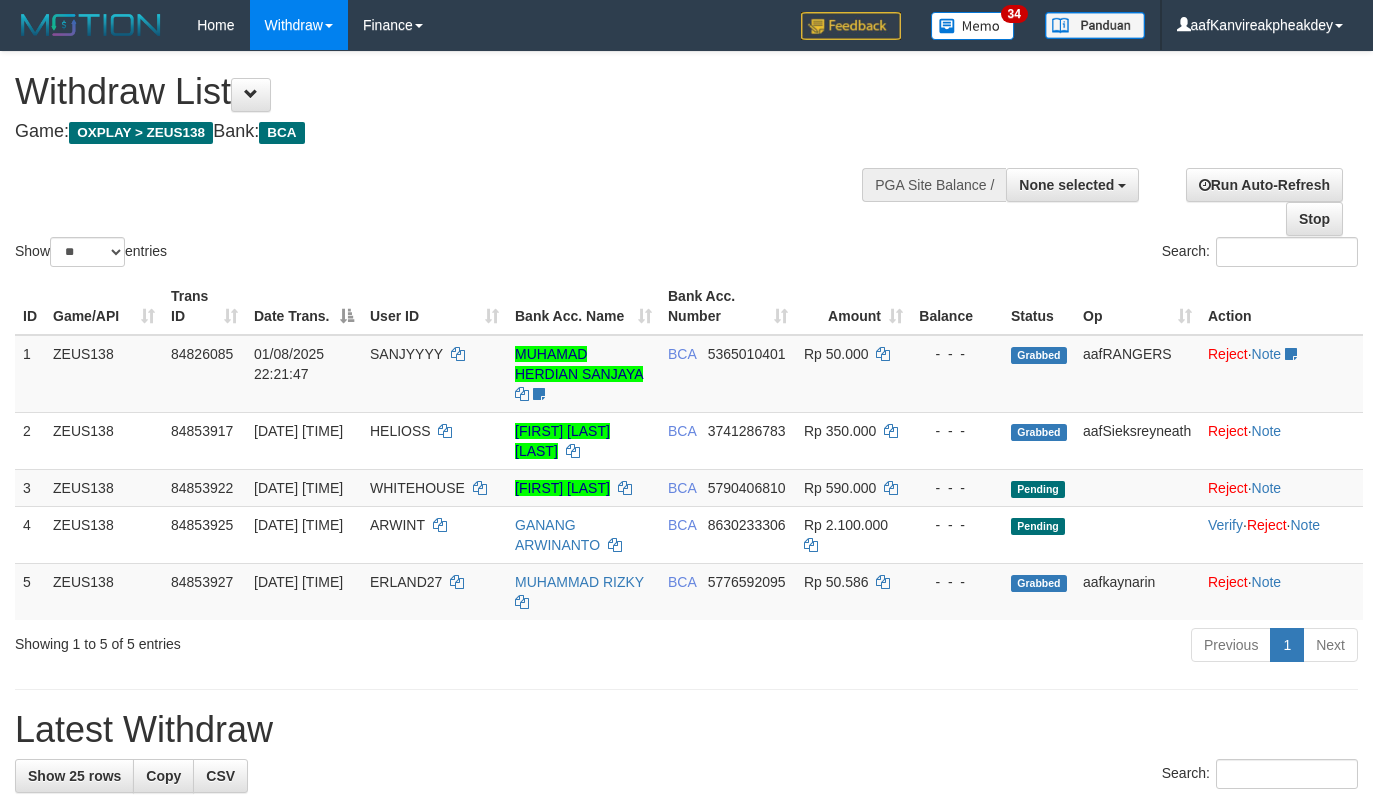 select 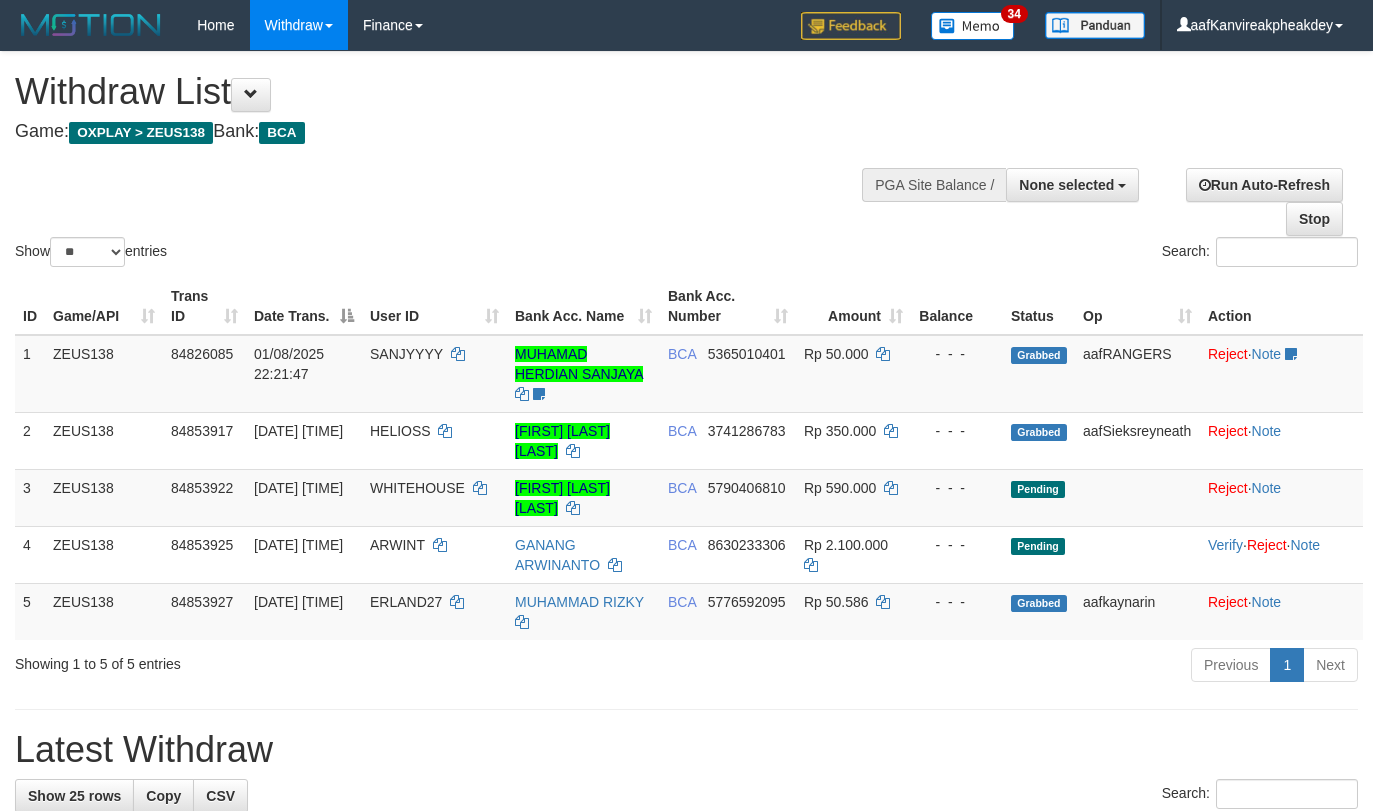 select 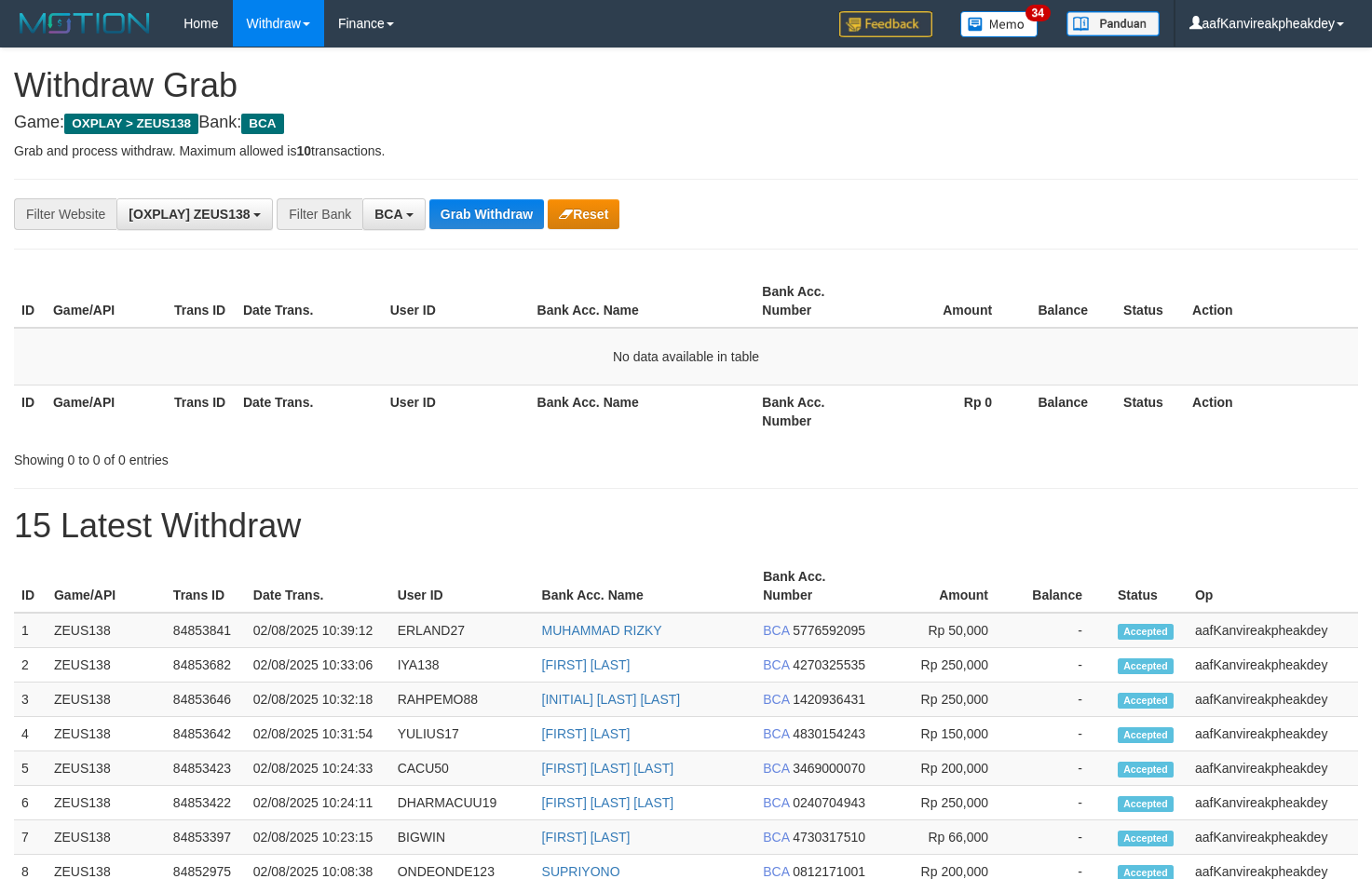 scroll, scrollTop: 0, scrollLeft: 0, axis: both 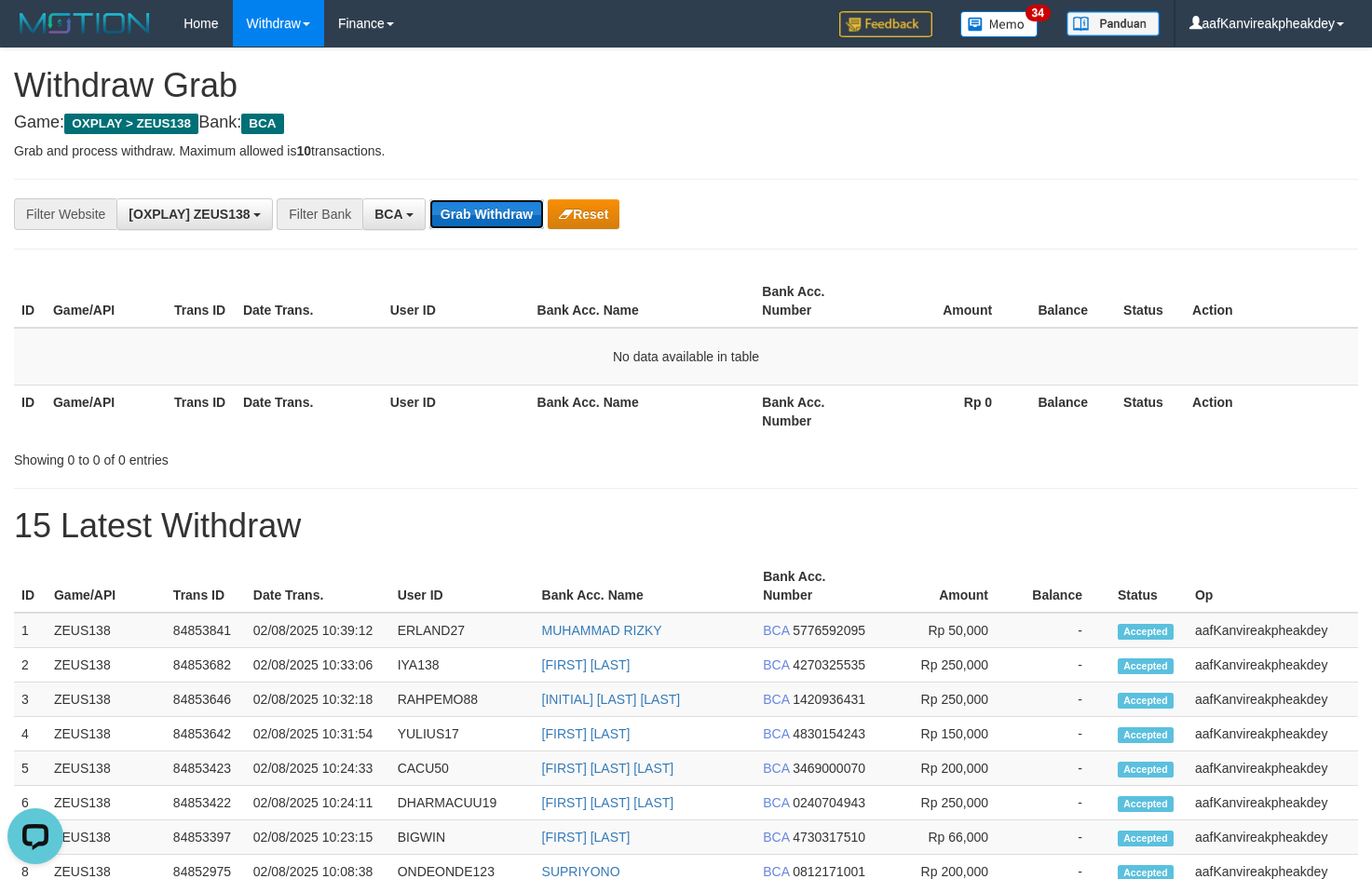 click on "Grab Withdraw" at bounding box center [486, 214] 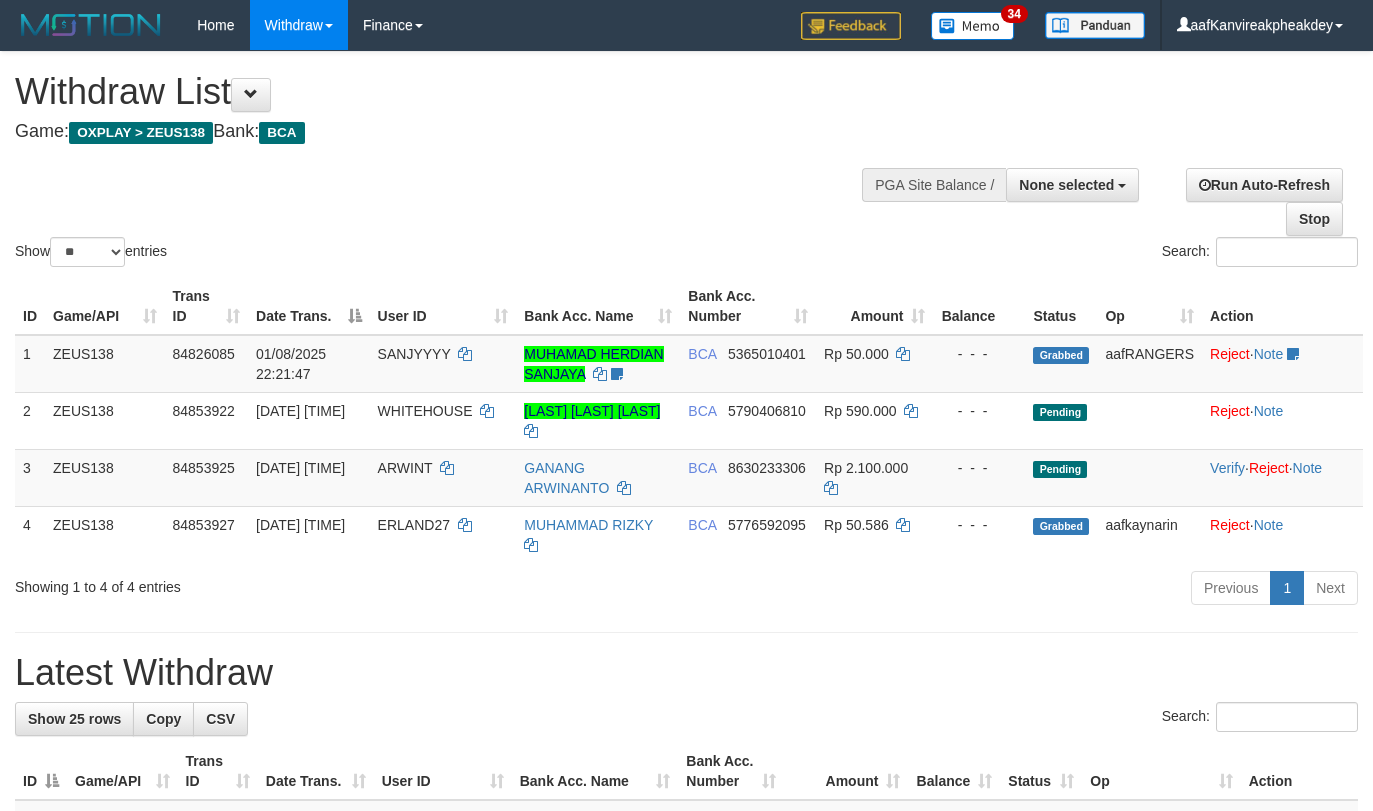 select 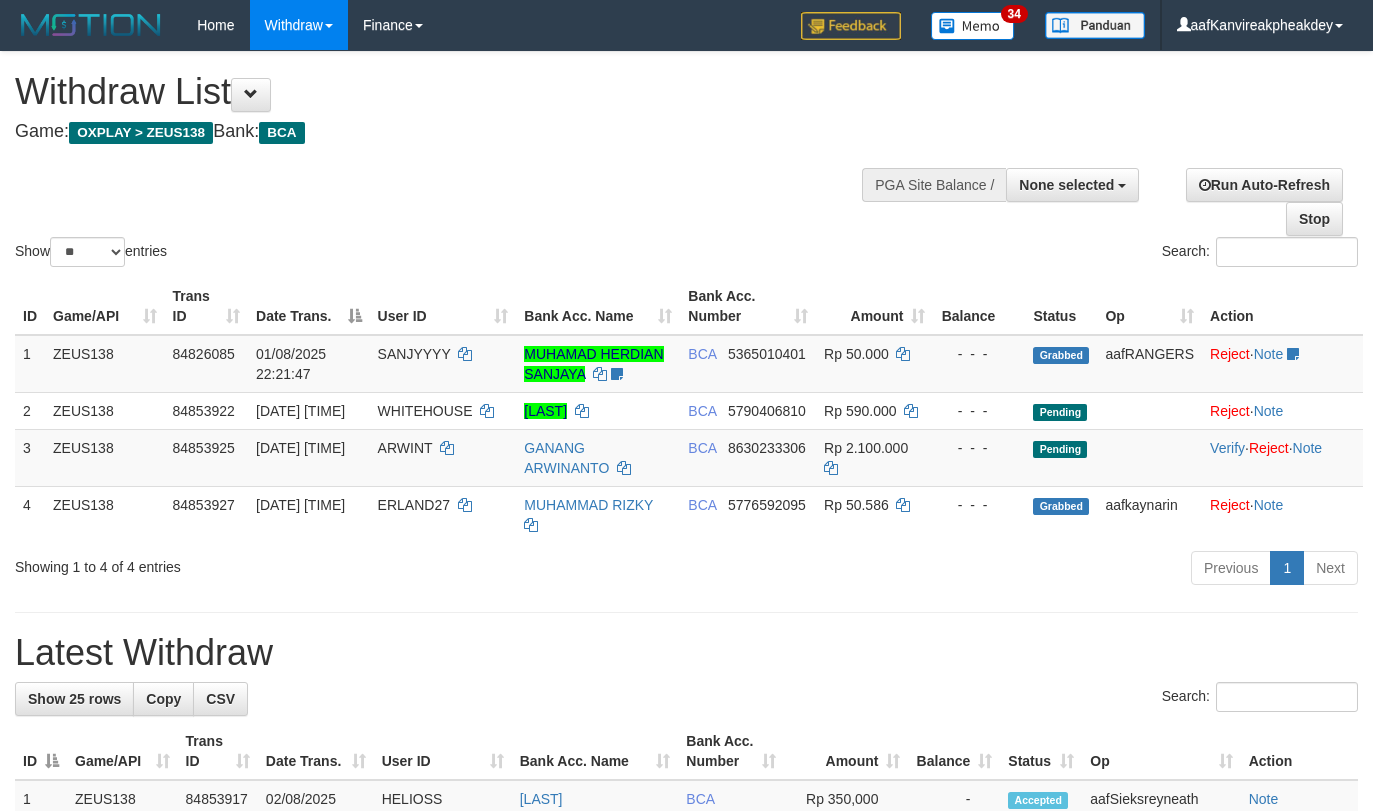 select 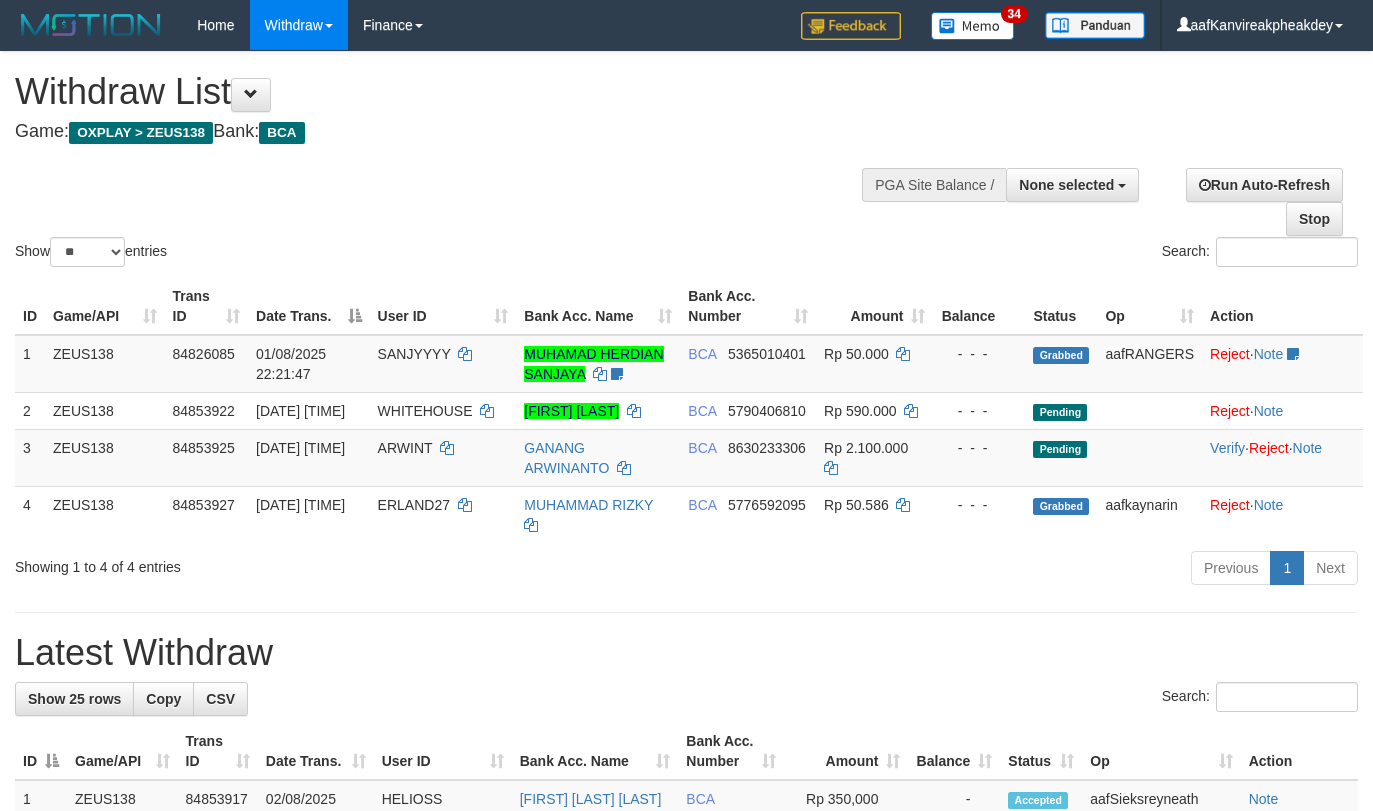 select 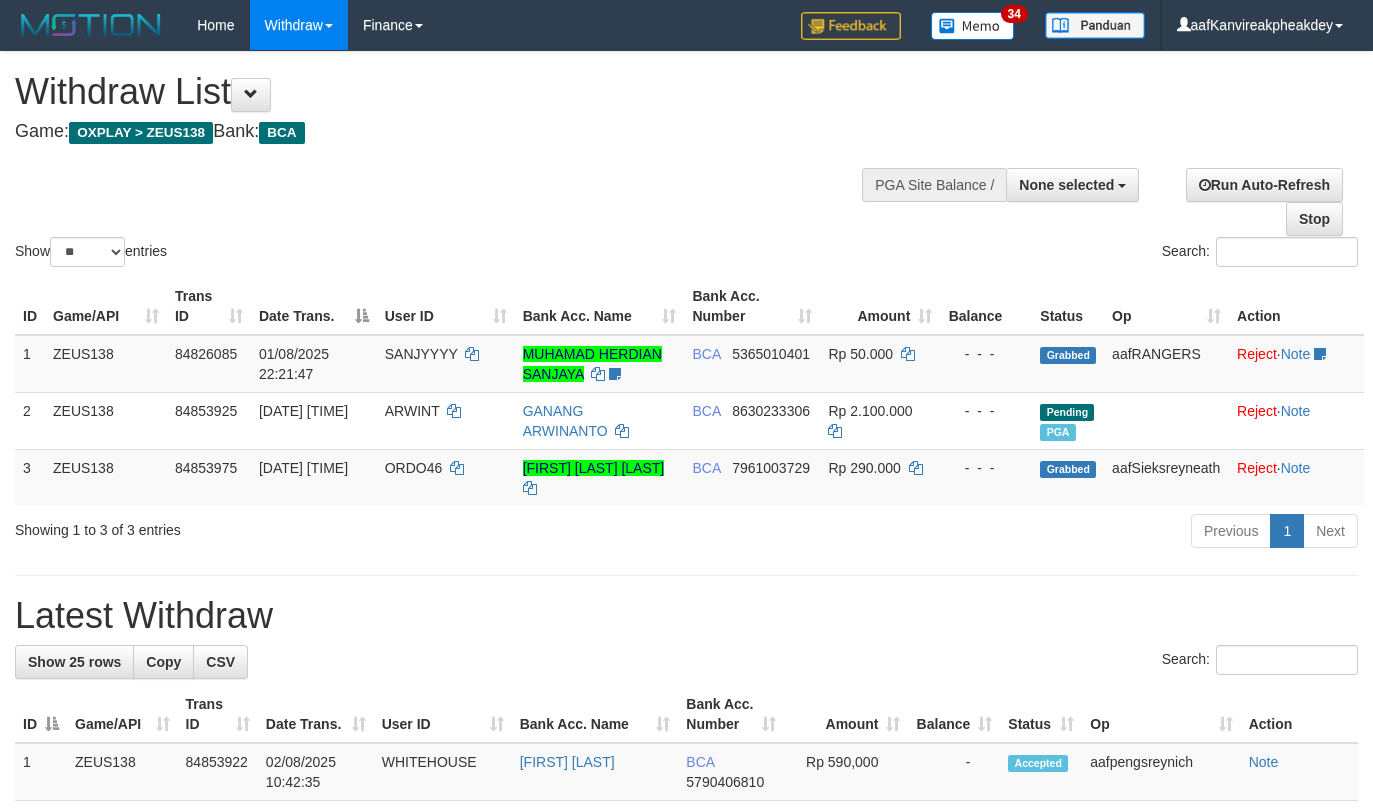 select 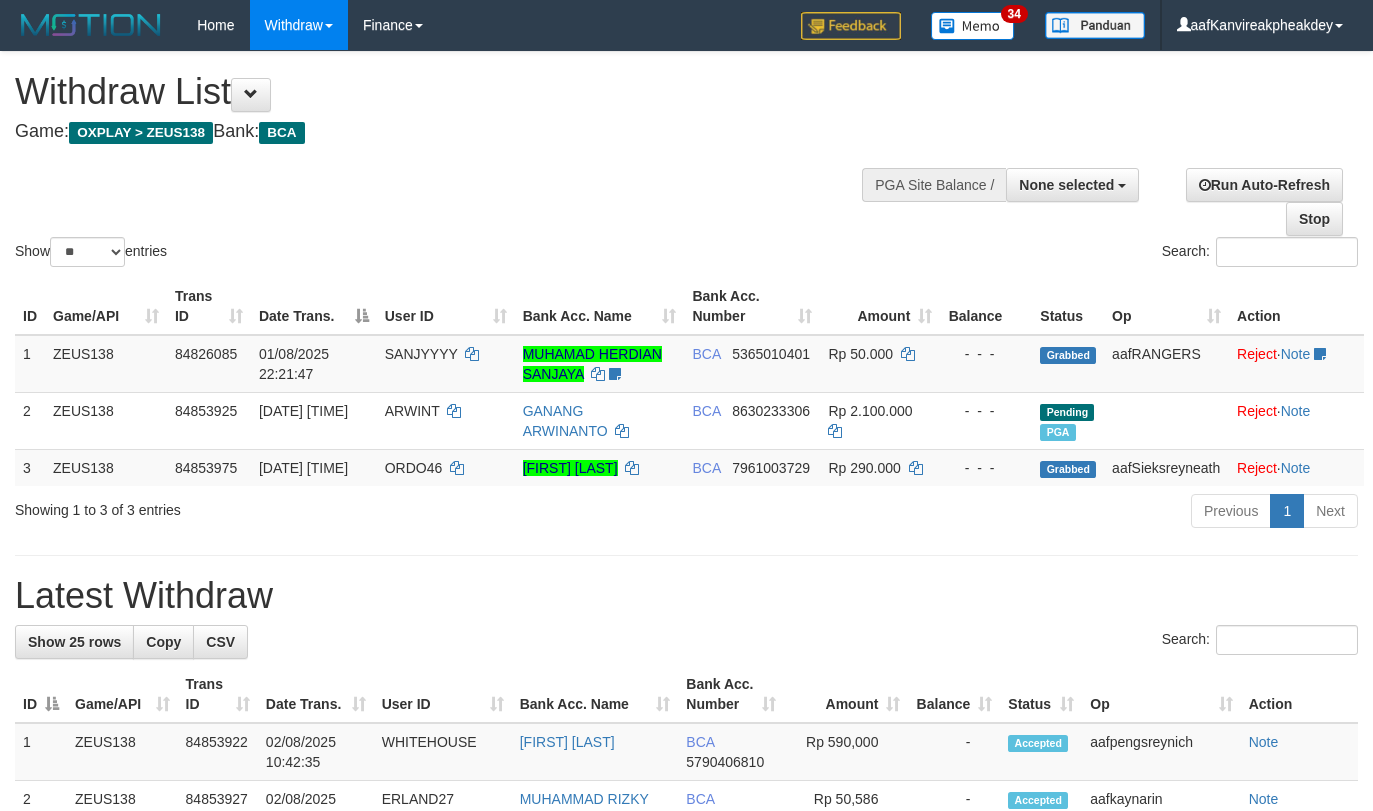 select 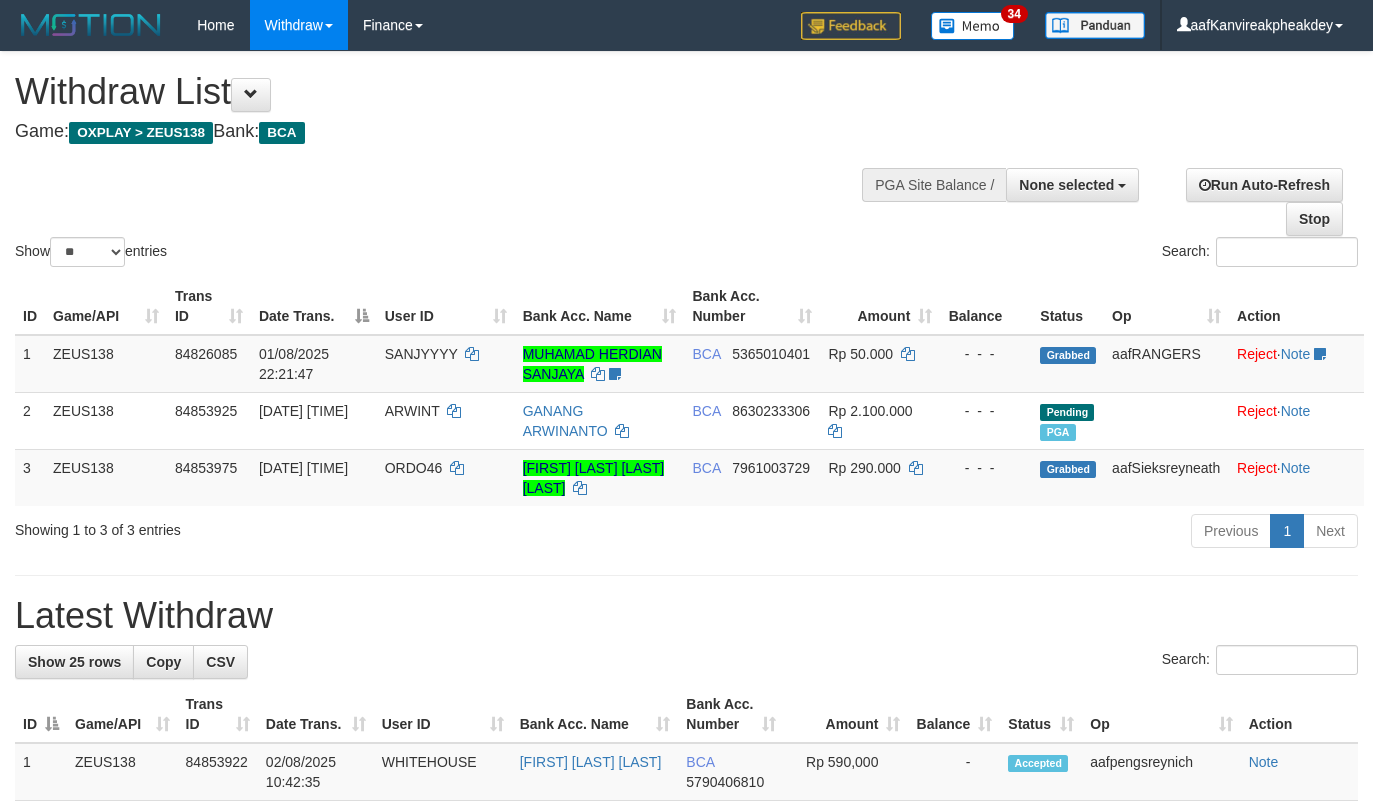 select 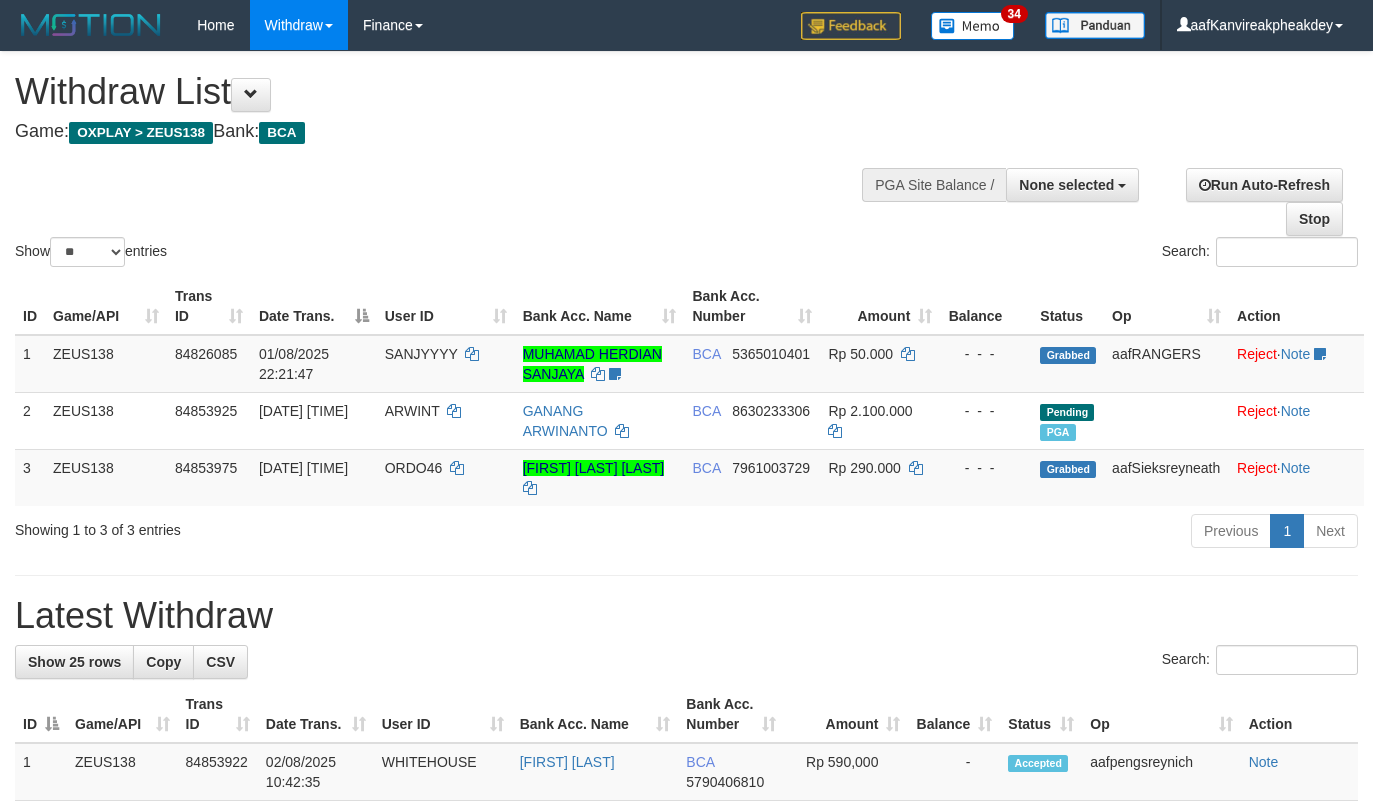 select 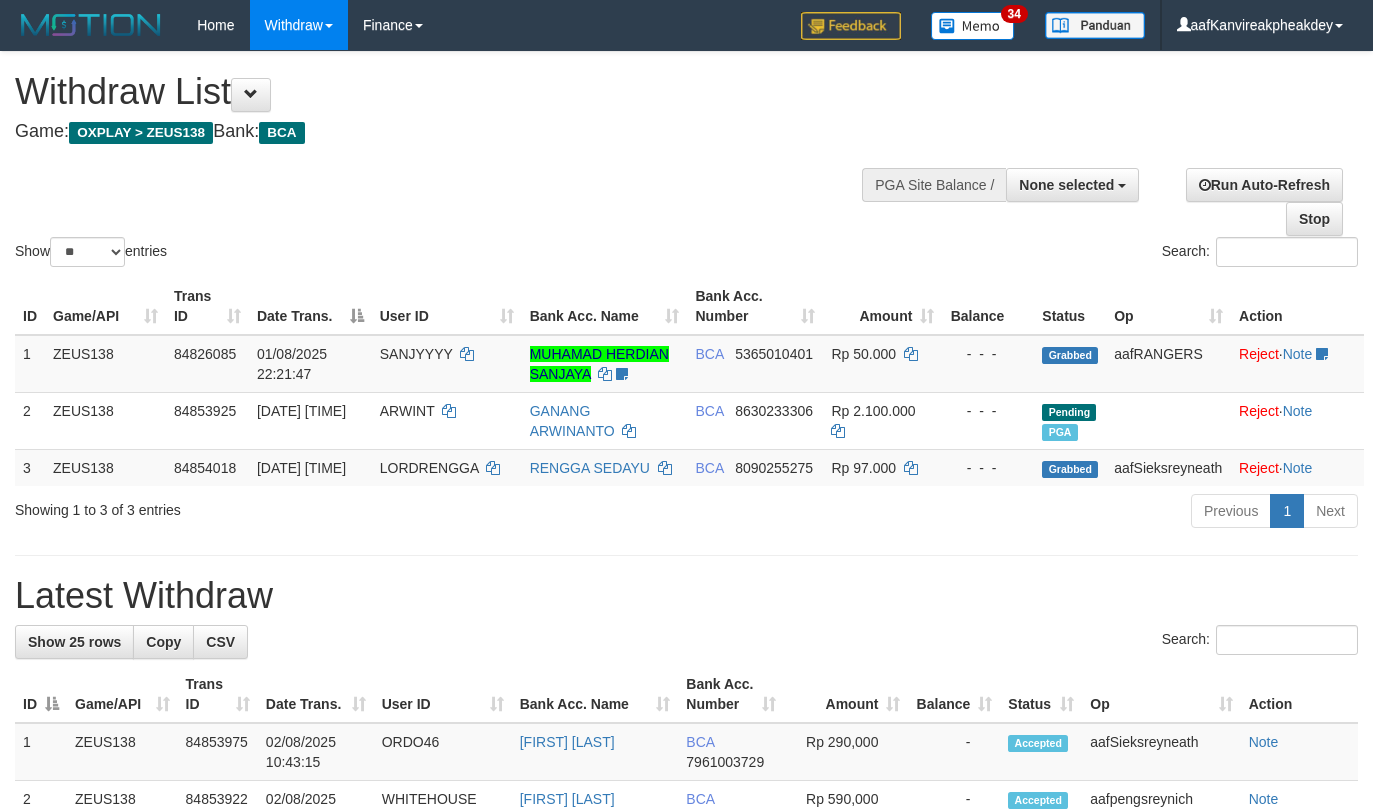 select 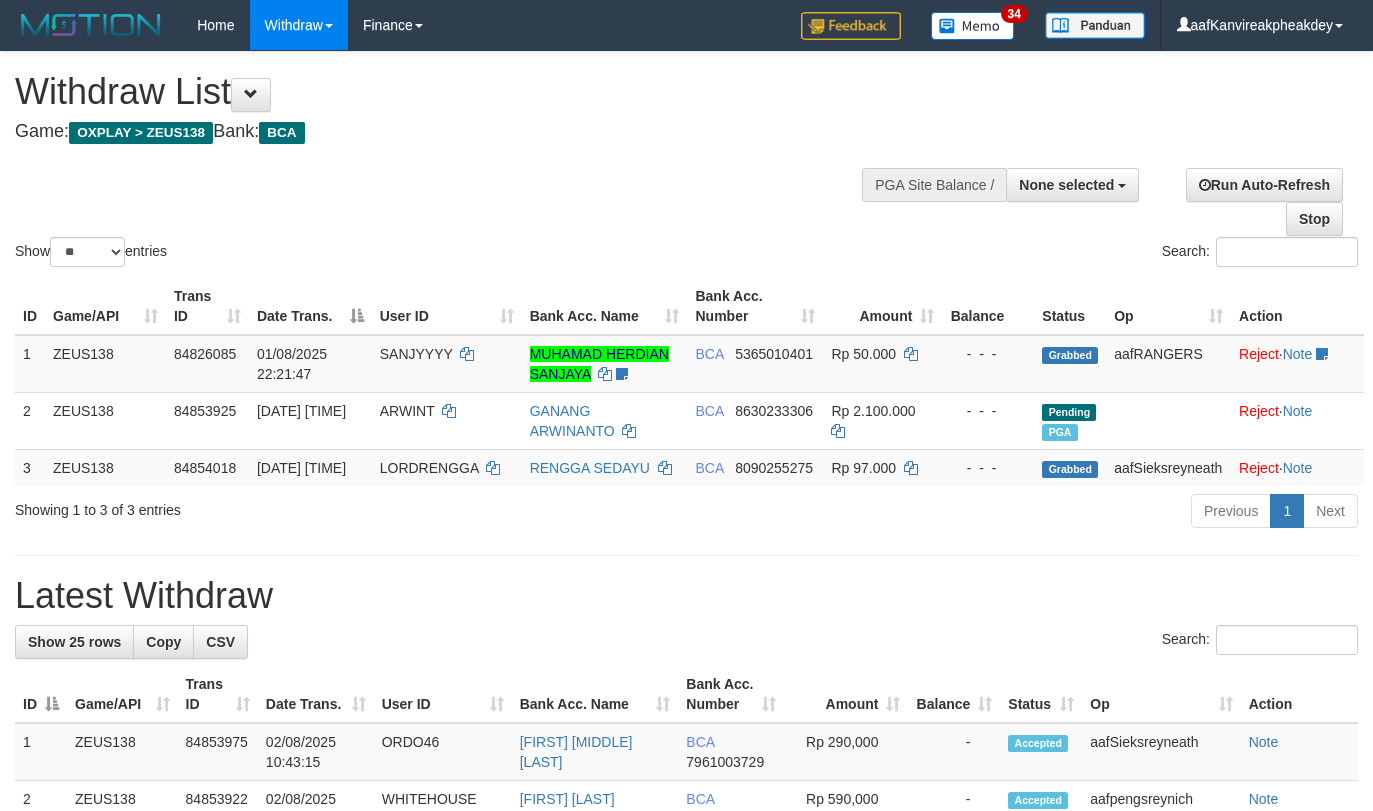 select 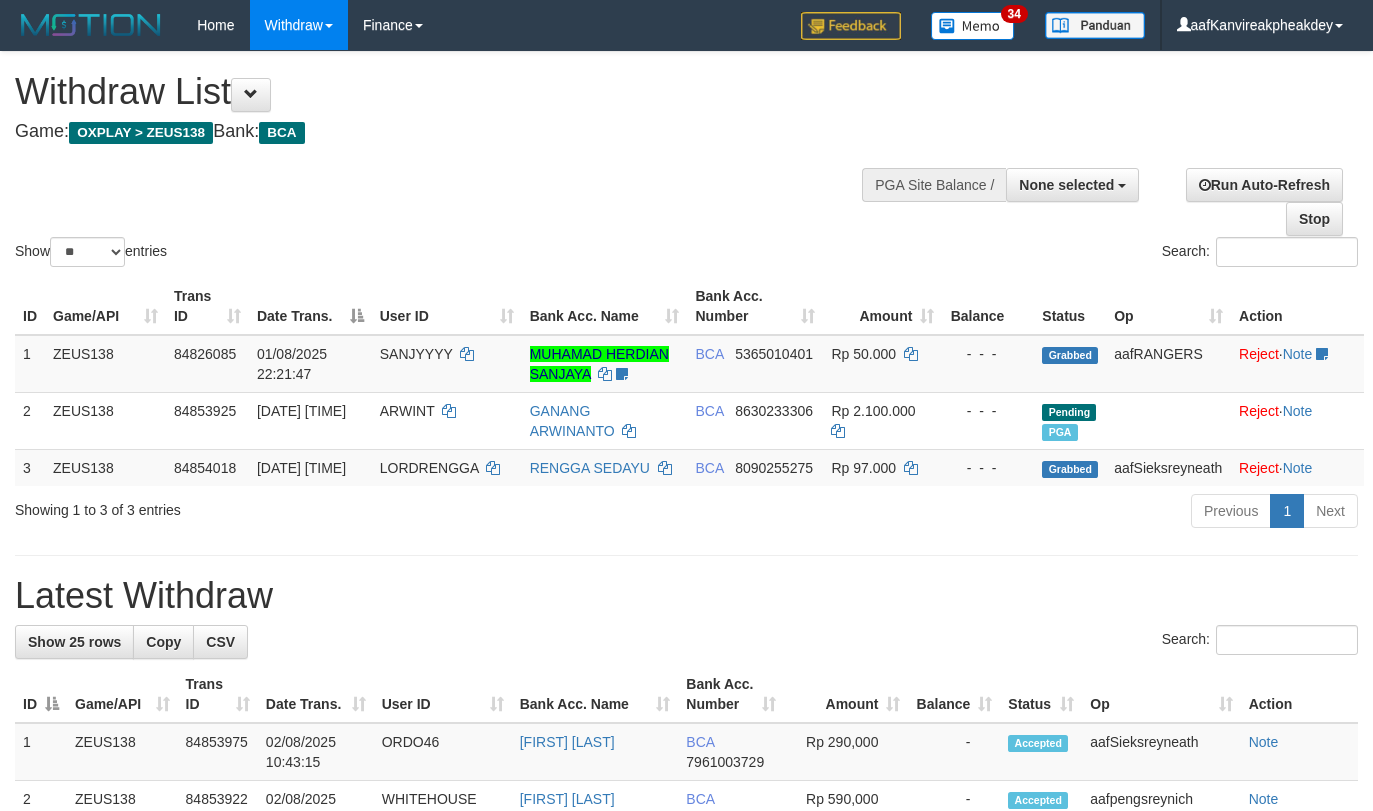 select 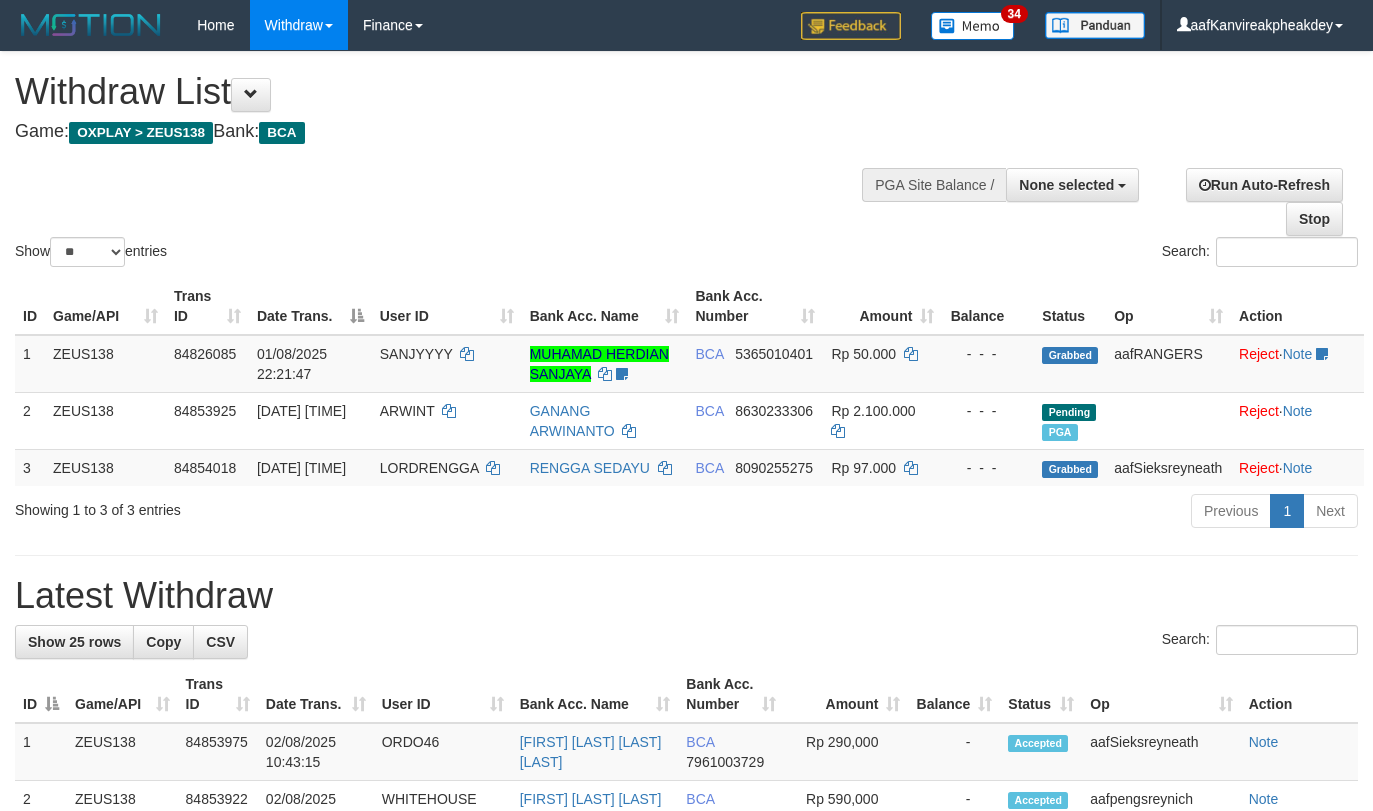select 